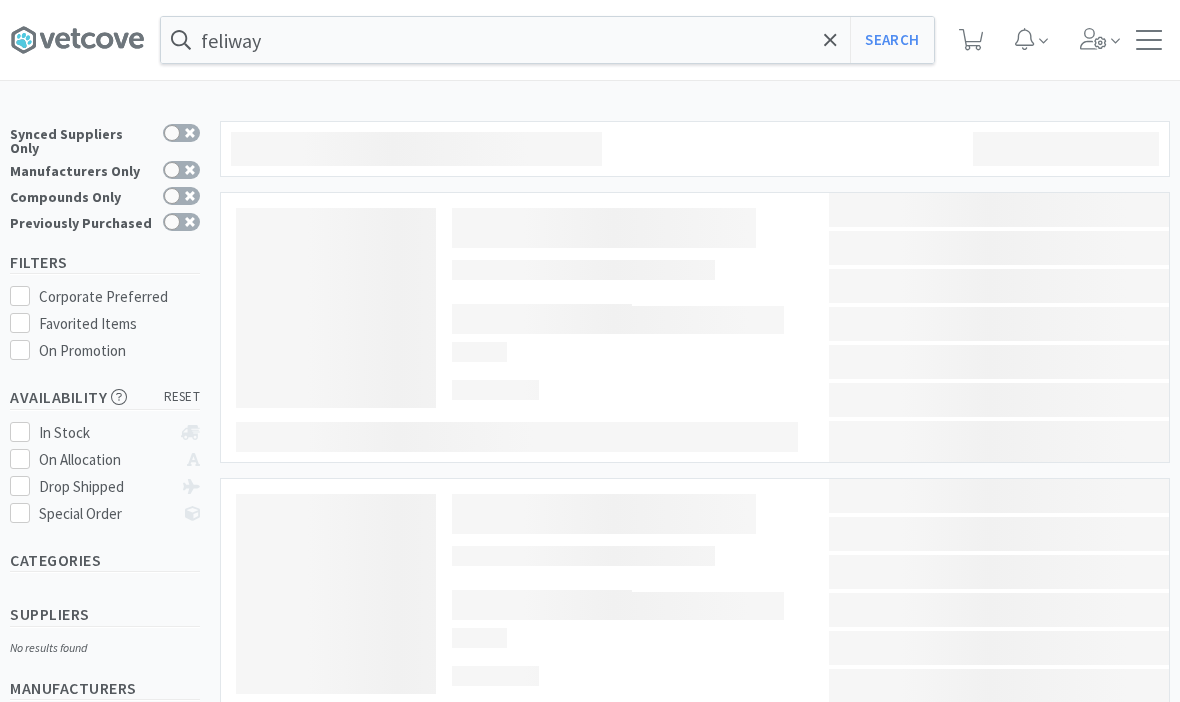scroll, scrollTop: 0, scrollLeft: 0, axis: both 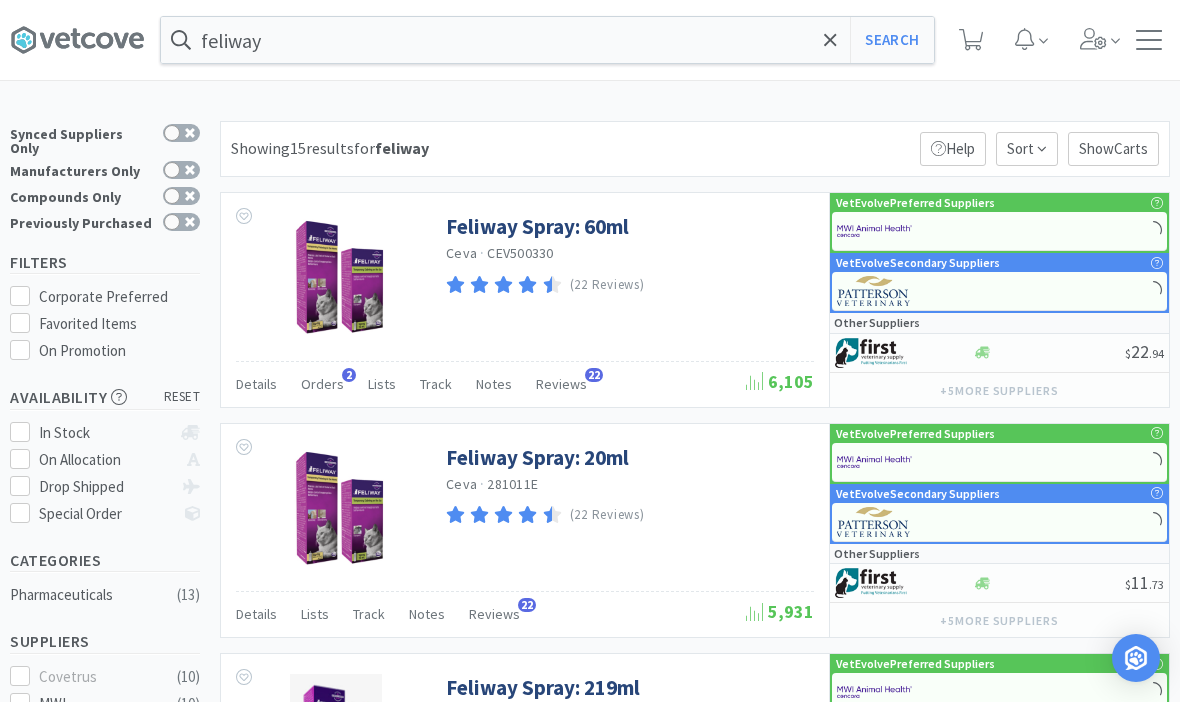 click 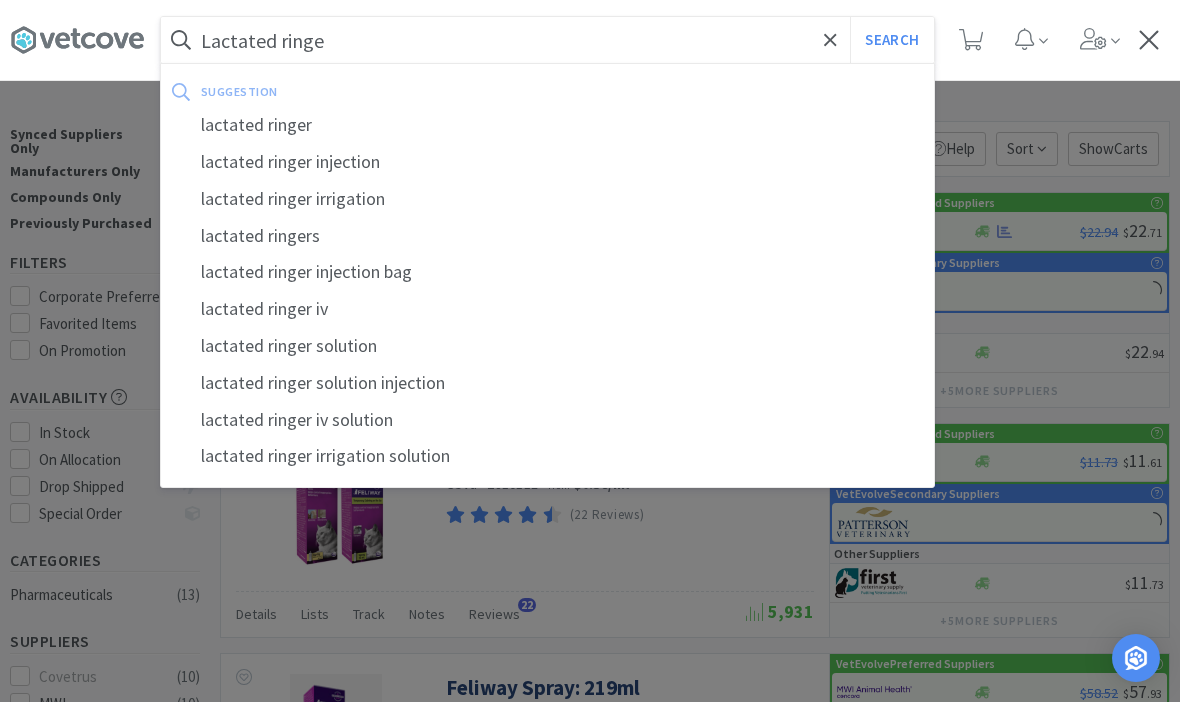 type on "Lactated ringer" 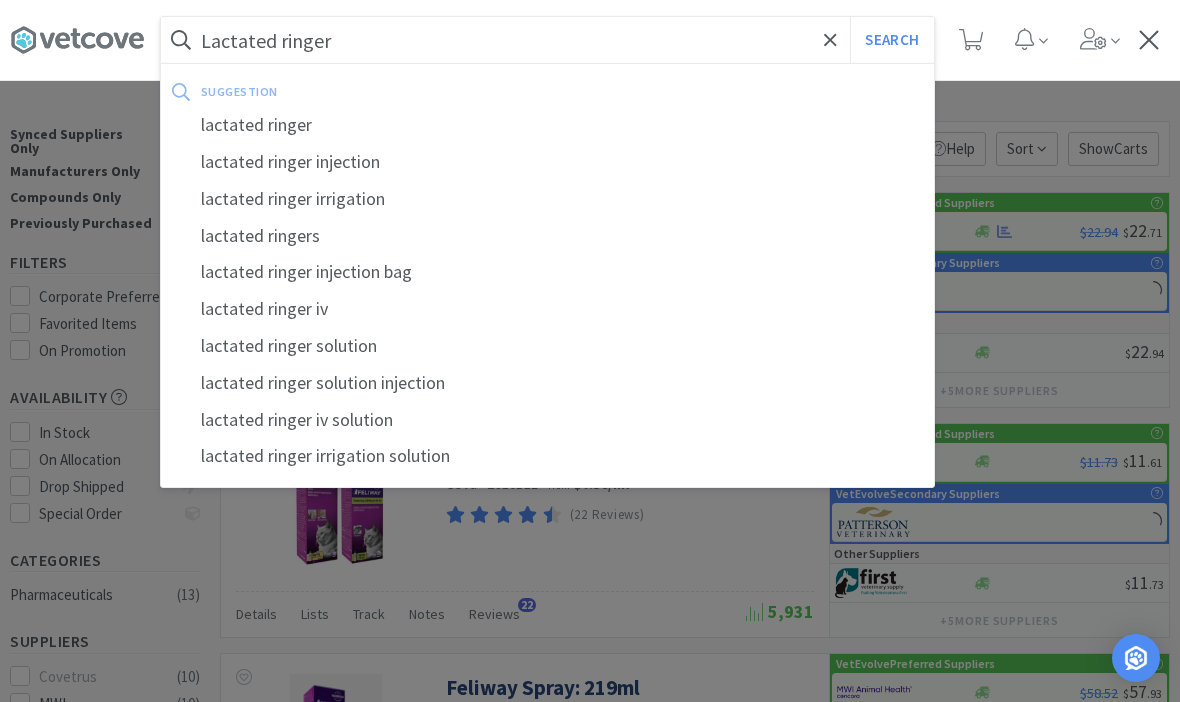 select on "2" 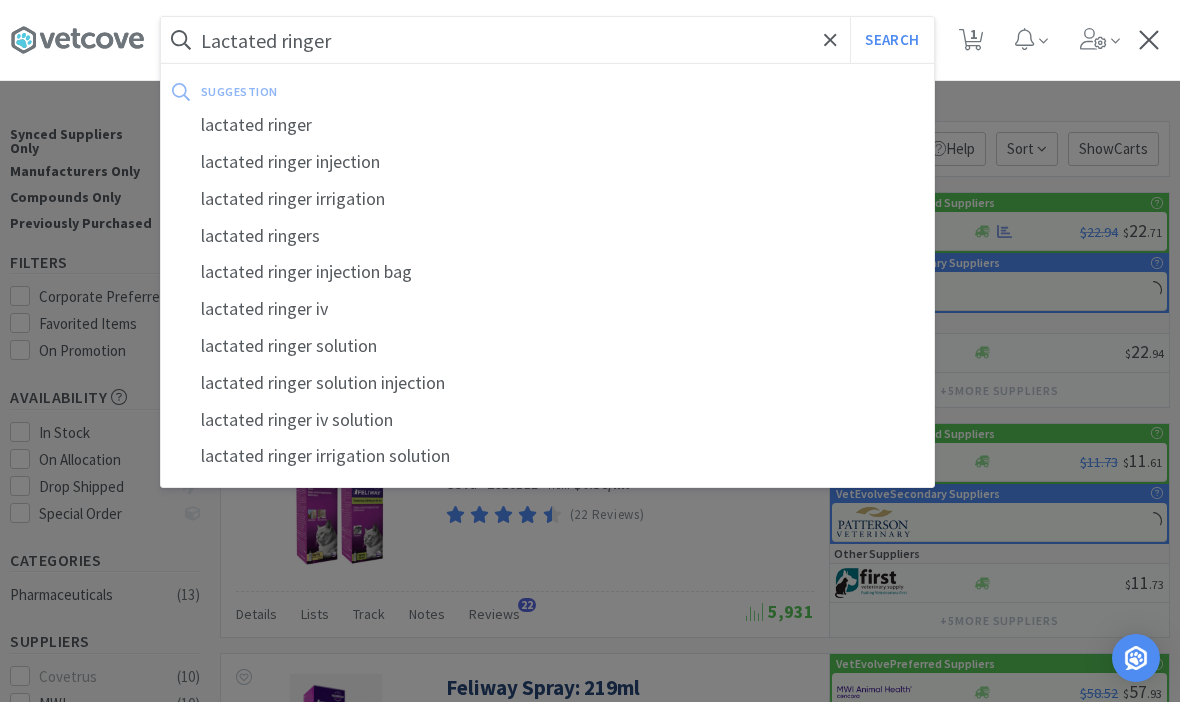 type on "Lactated ringer" 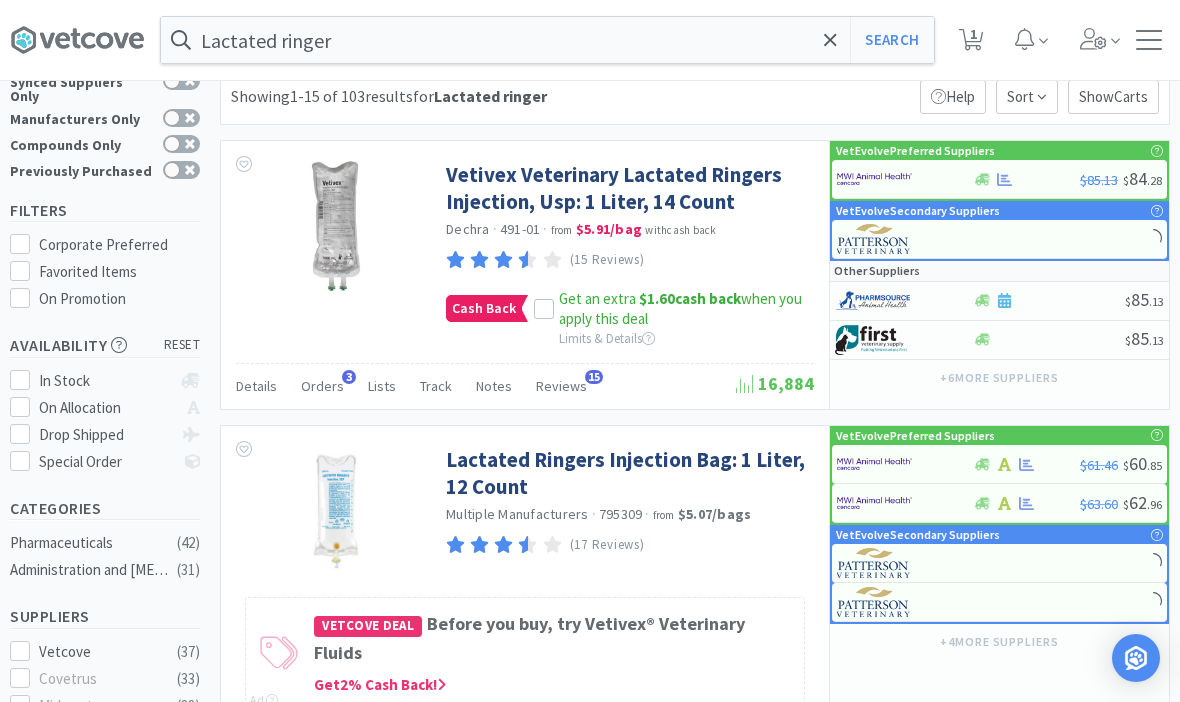 scroll, scrollTop: 62, scrollLeft: 0, axis: vertical 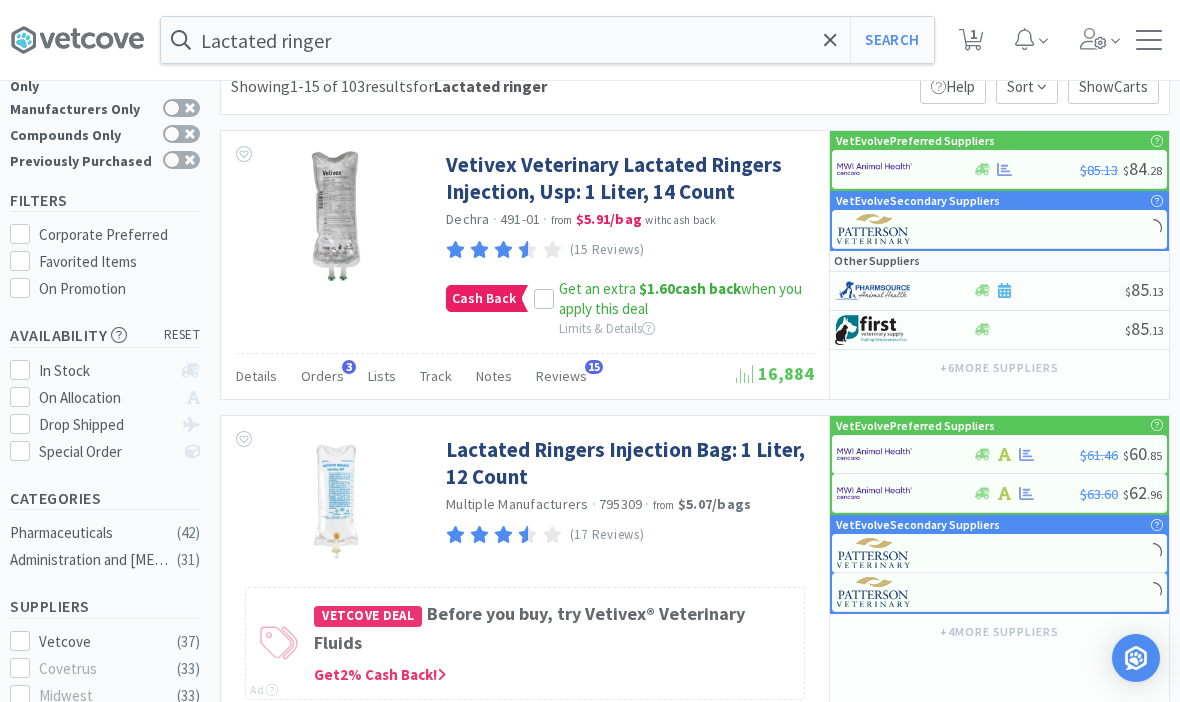 click on "Lactated Ringers Injection Bag: 1 Liter, 12 Count" at bounding box center [627, 463] 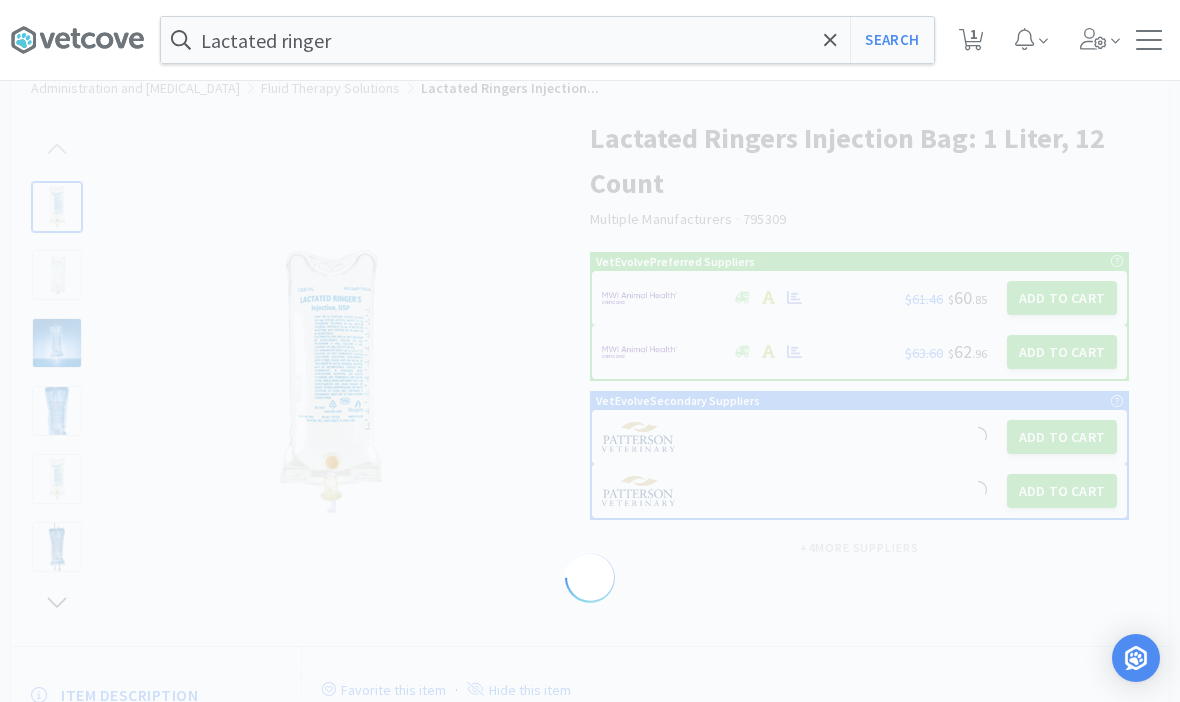 scroll, scrollTop: 0, scrollLeft: 0, axis: both 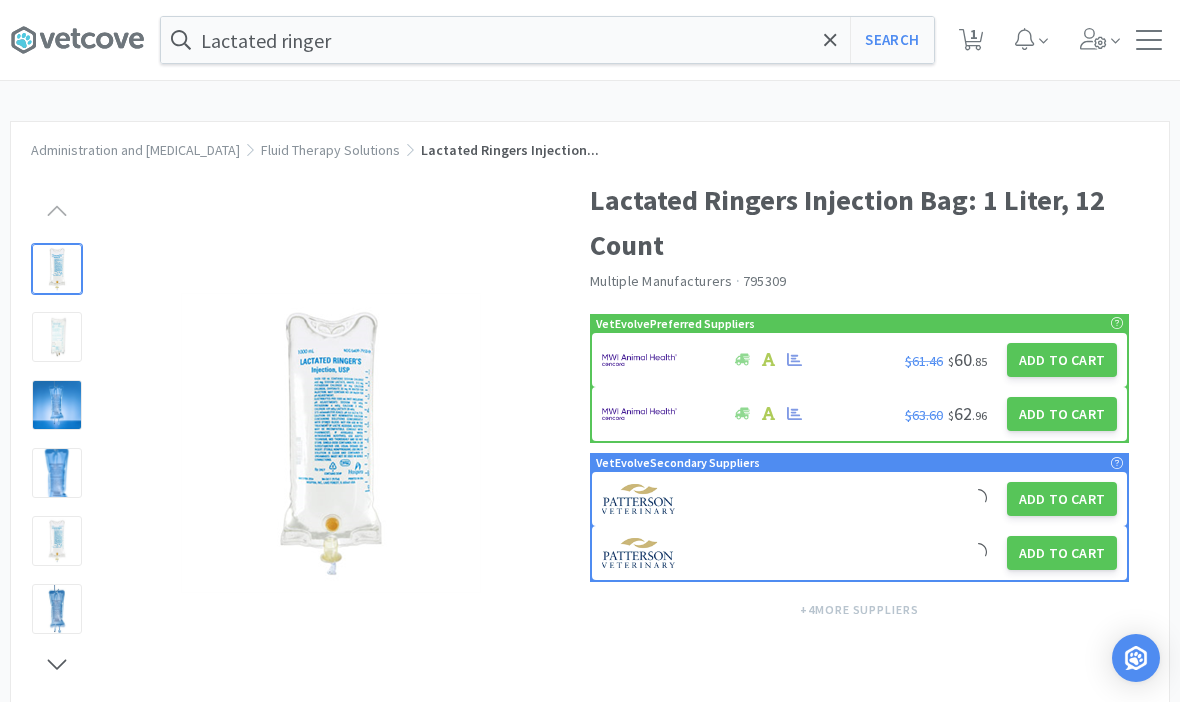 click on "Add to Cart" at bounding box center (1062, 414) 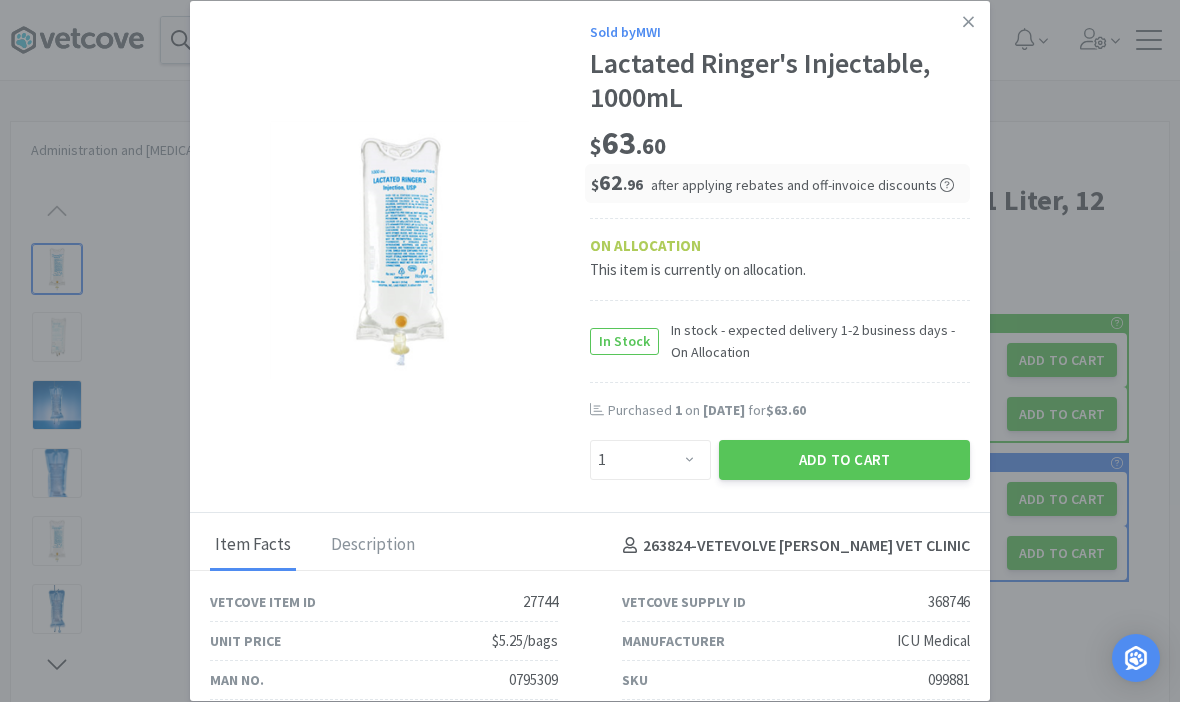click on "Add to Cart" at bounding box center [844, 460] 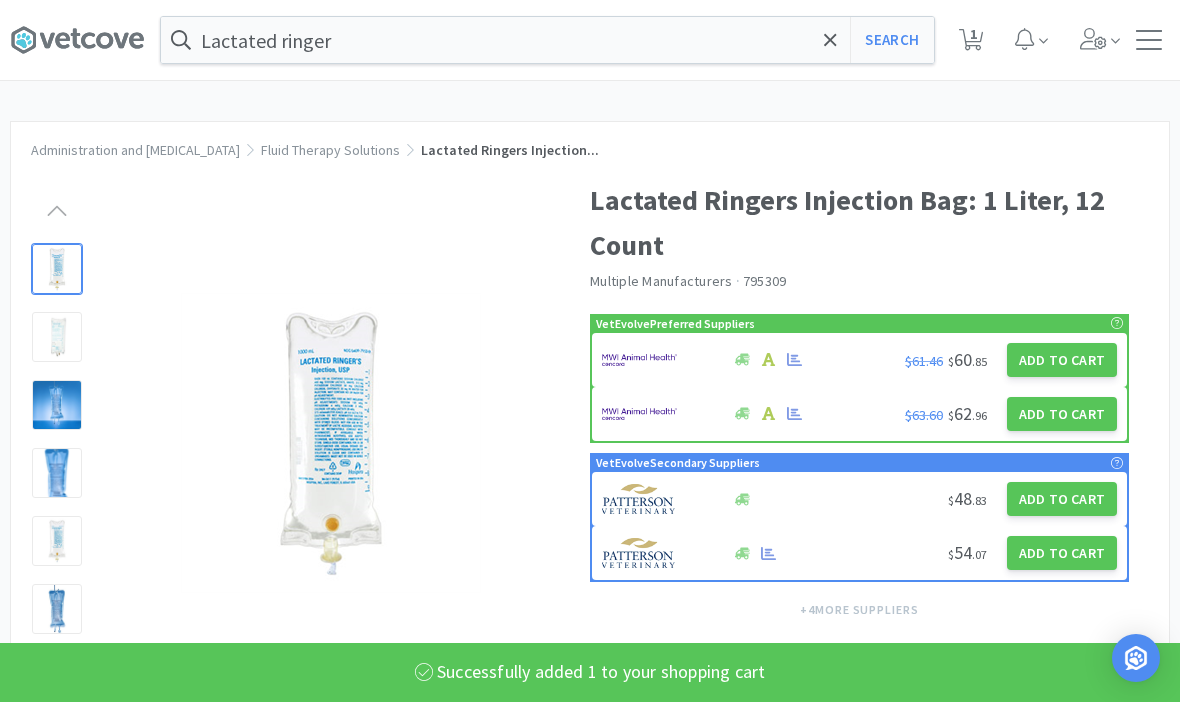 click 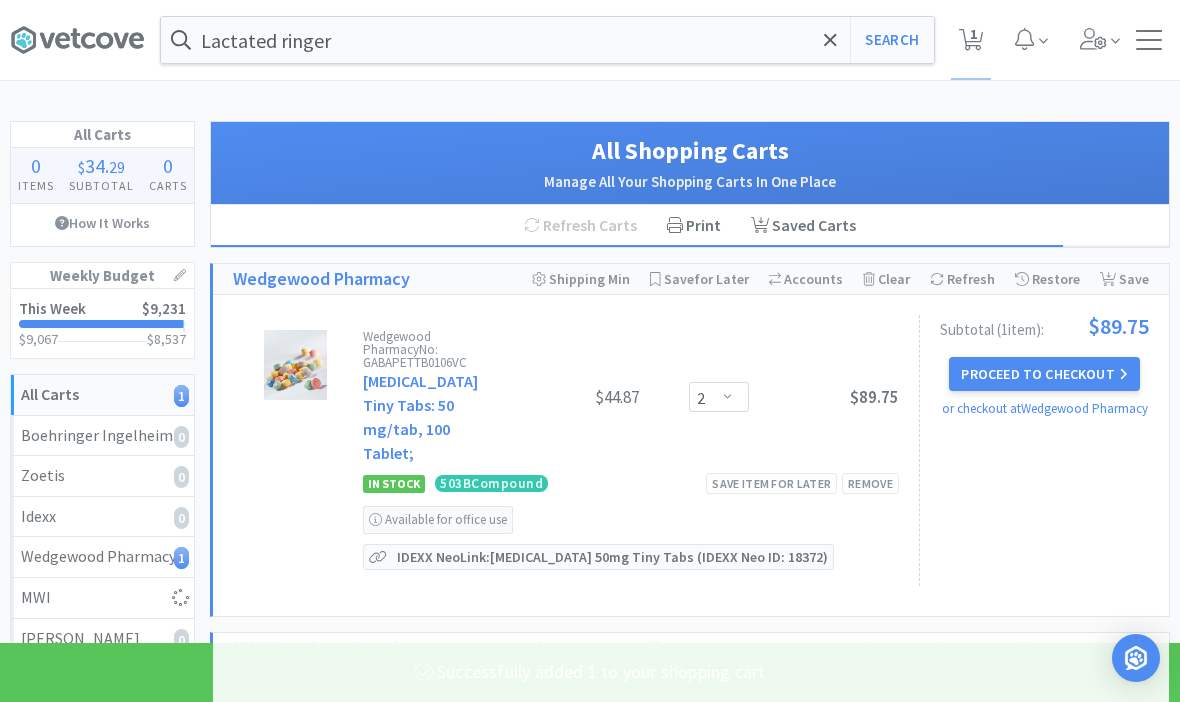 select on "1" 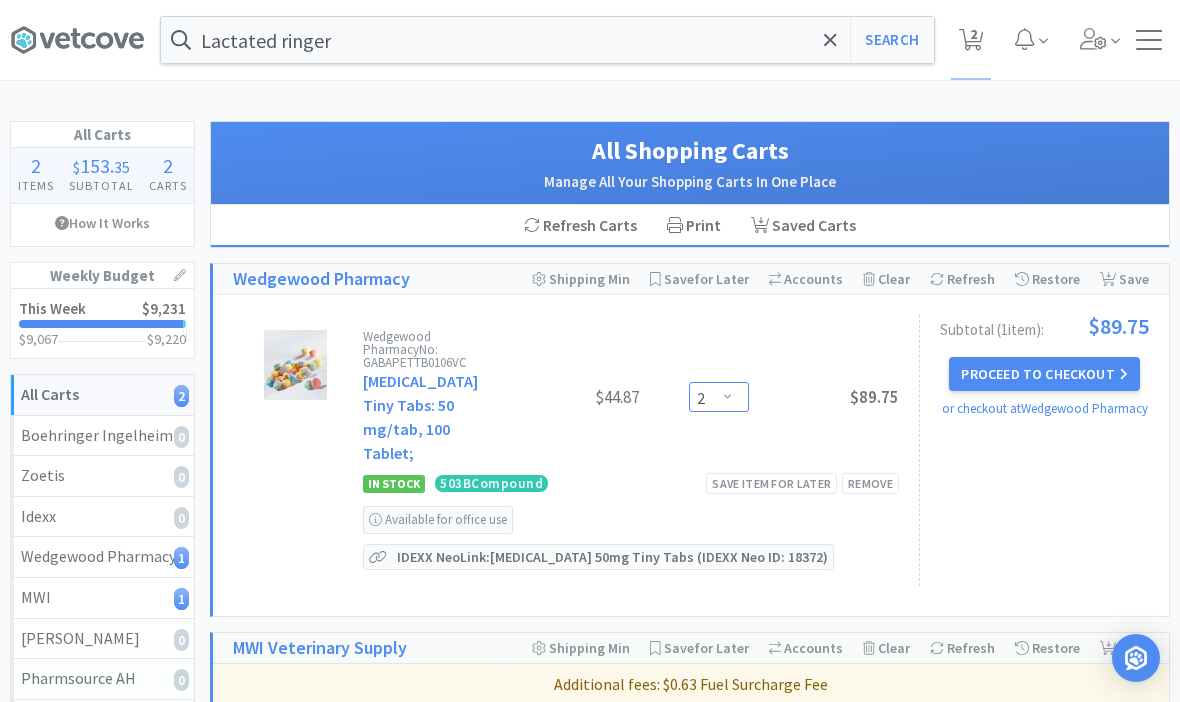 click on "Enter Quantity 1 2 3 4 5 6 7 8 9 10 11 12 13 14 15 16 17 18 19 20 Enter Quantity" at bounding box center (719, 397) 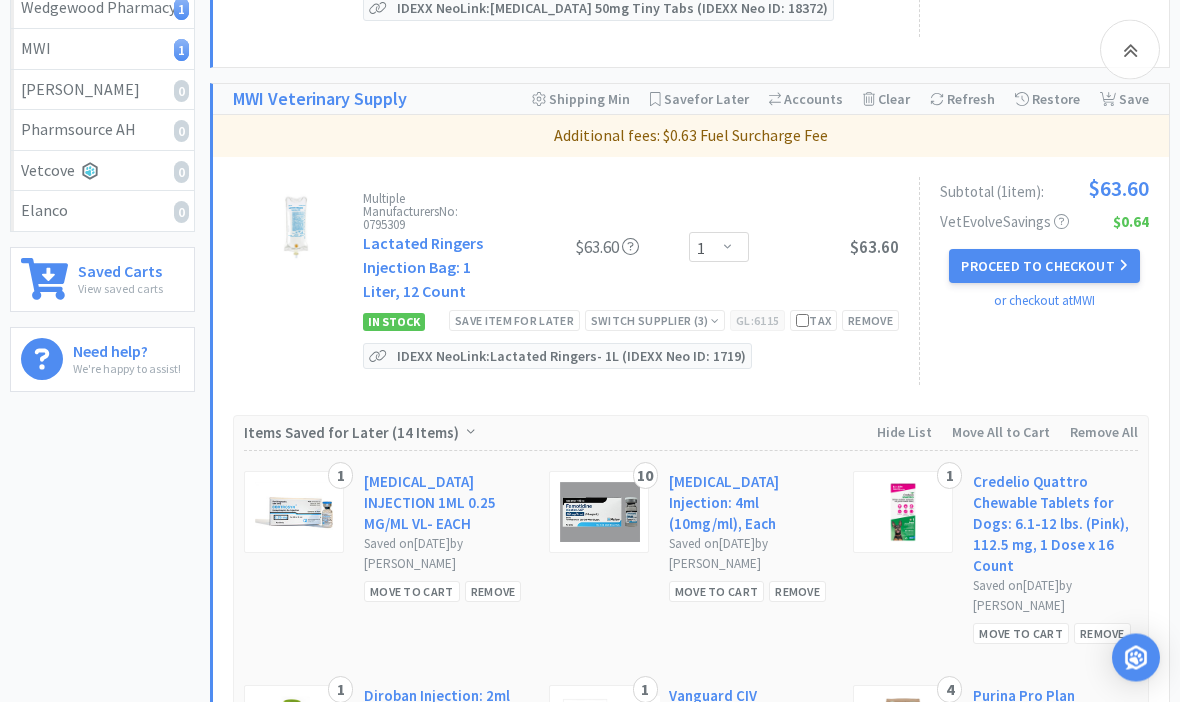 scroll, scrollTop: 504, scrollLeft: 0, axis: vertical 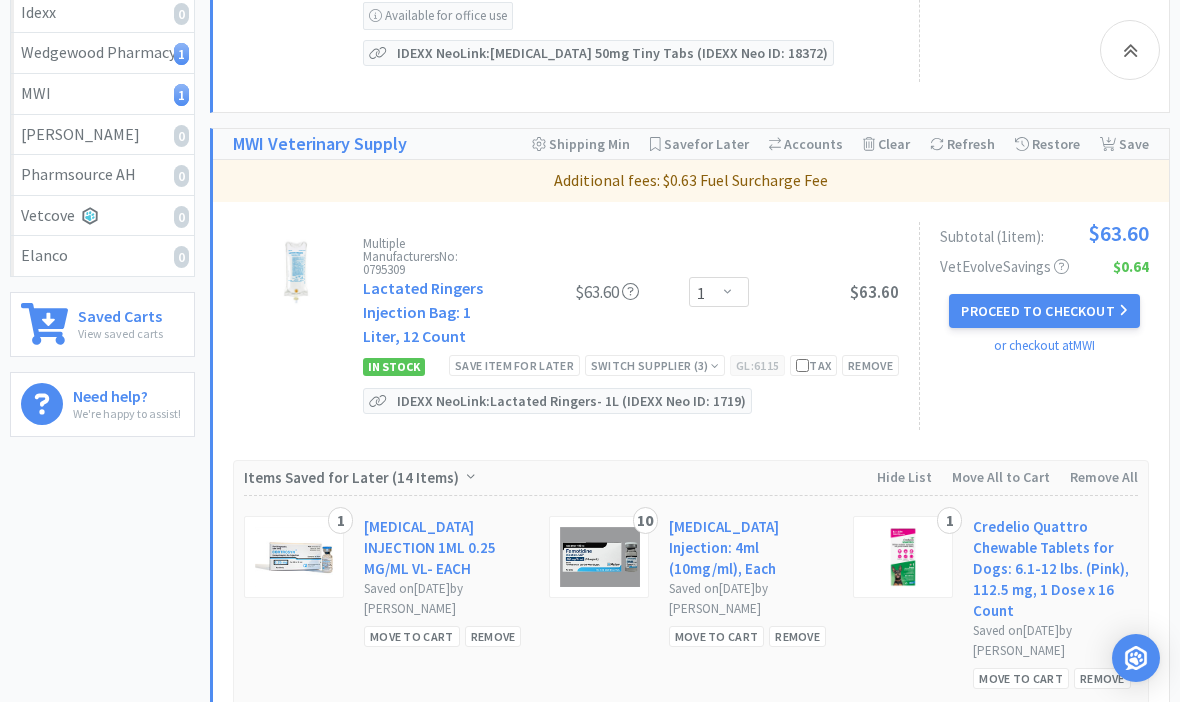 click on "Proceed to Checkout" at bounding box center (1044, 311) 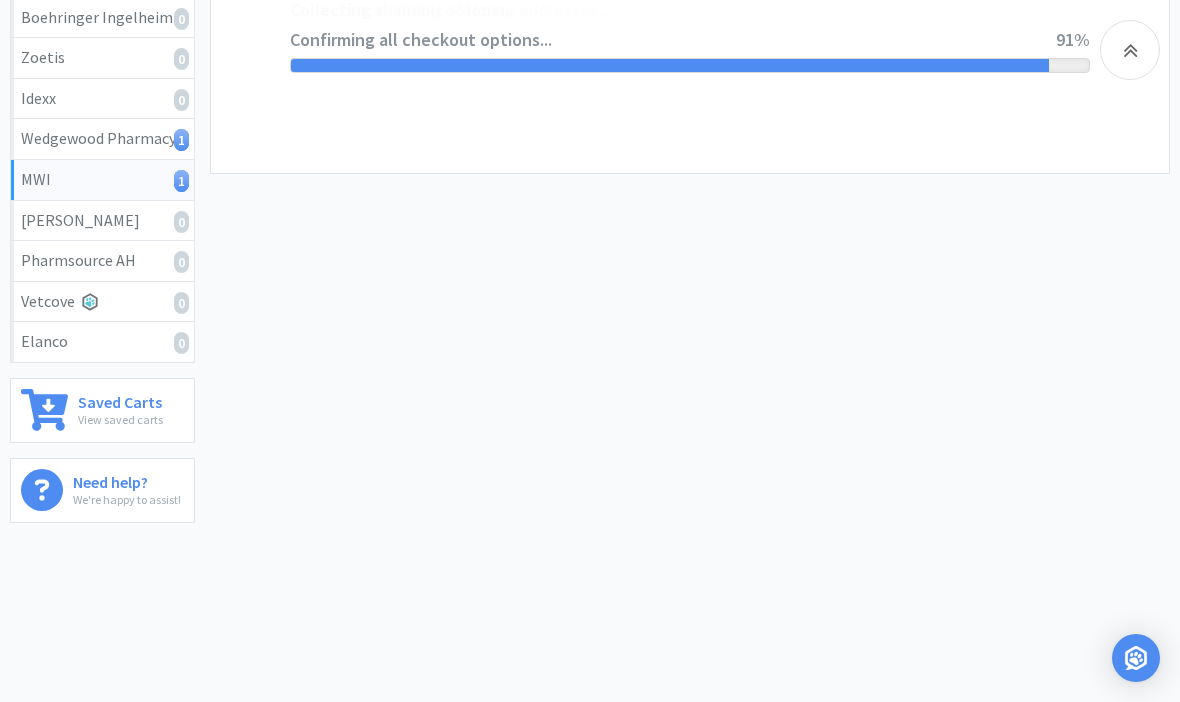 select on "STD_" 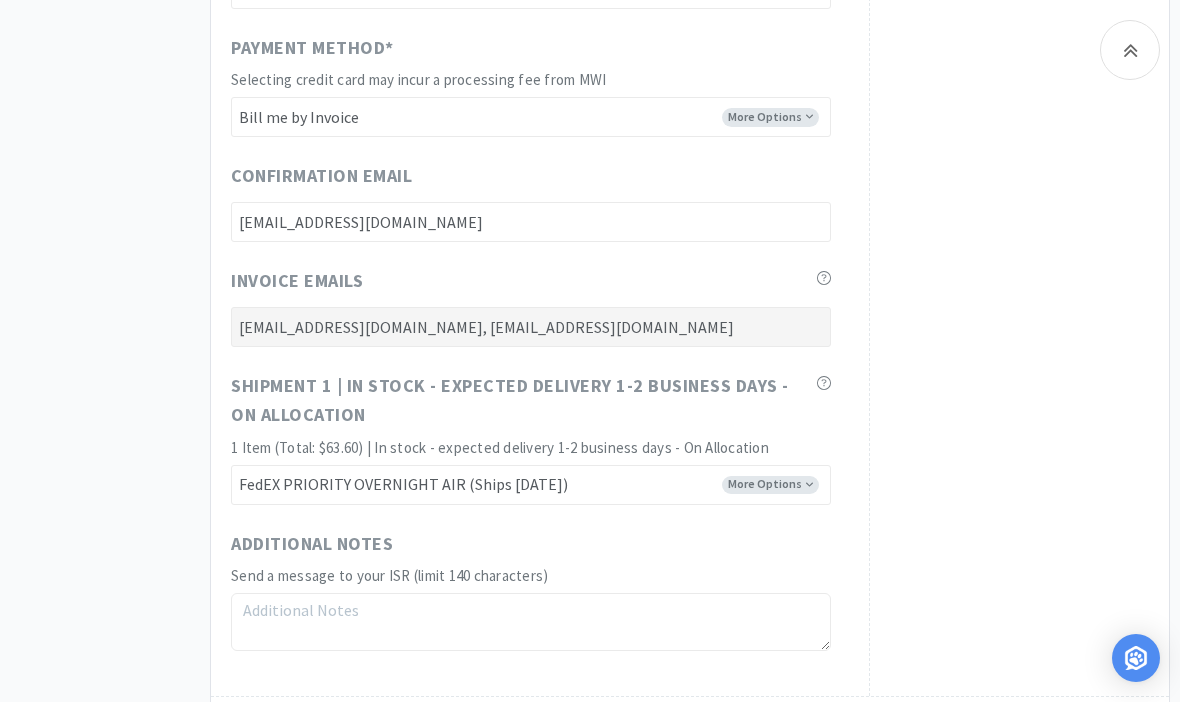 scroll, scrollTop: 1145, scrollLeft: 0, axis: vertical 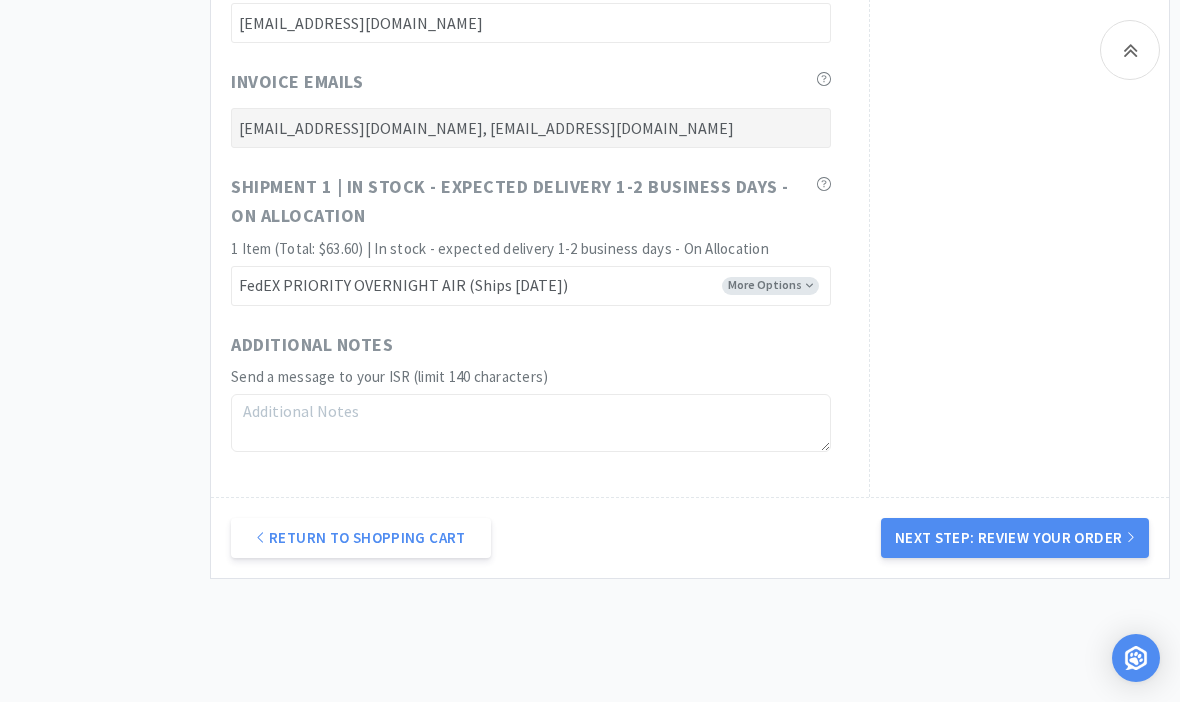 click on "Next Step: Review Your Order" at bounding box center [1015, 538] 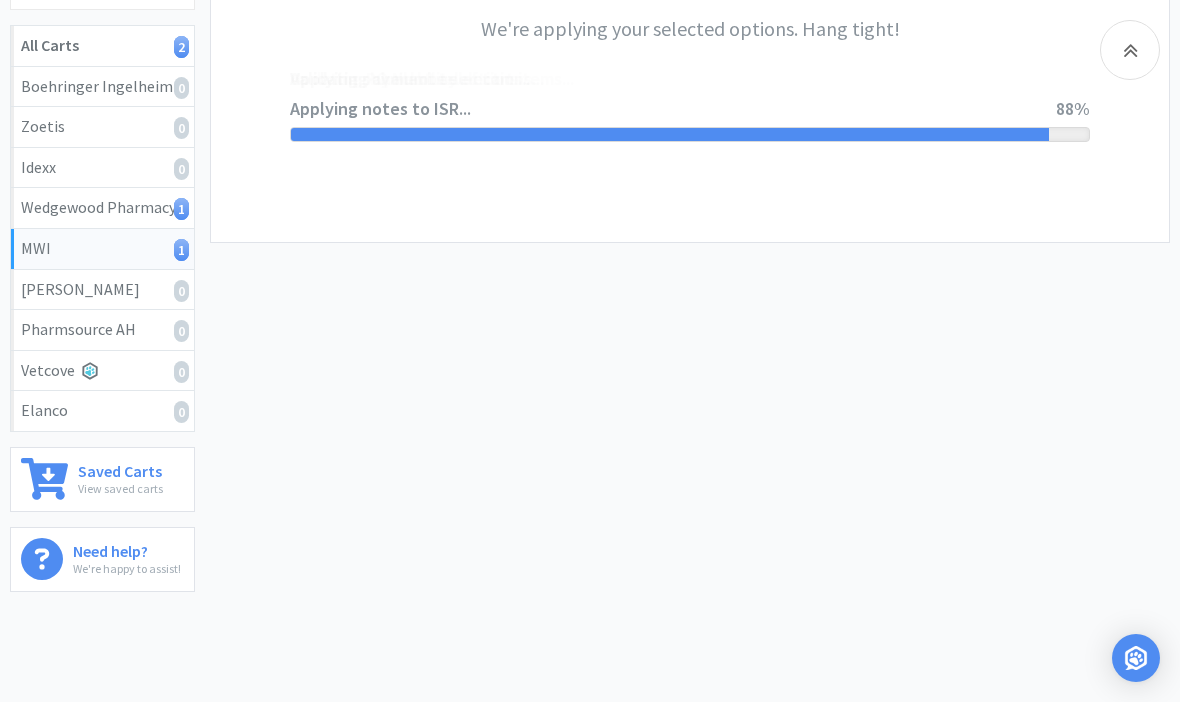 scroll, scrollTop: 0, scrollLeft: 0, axis: both 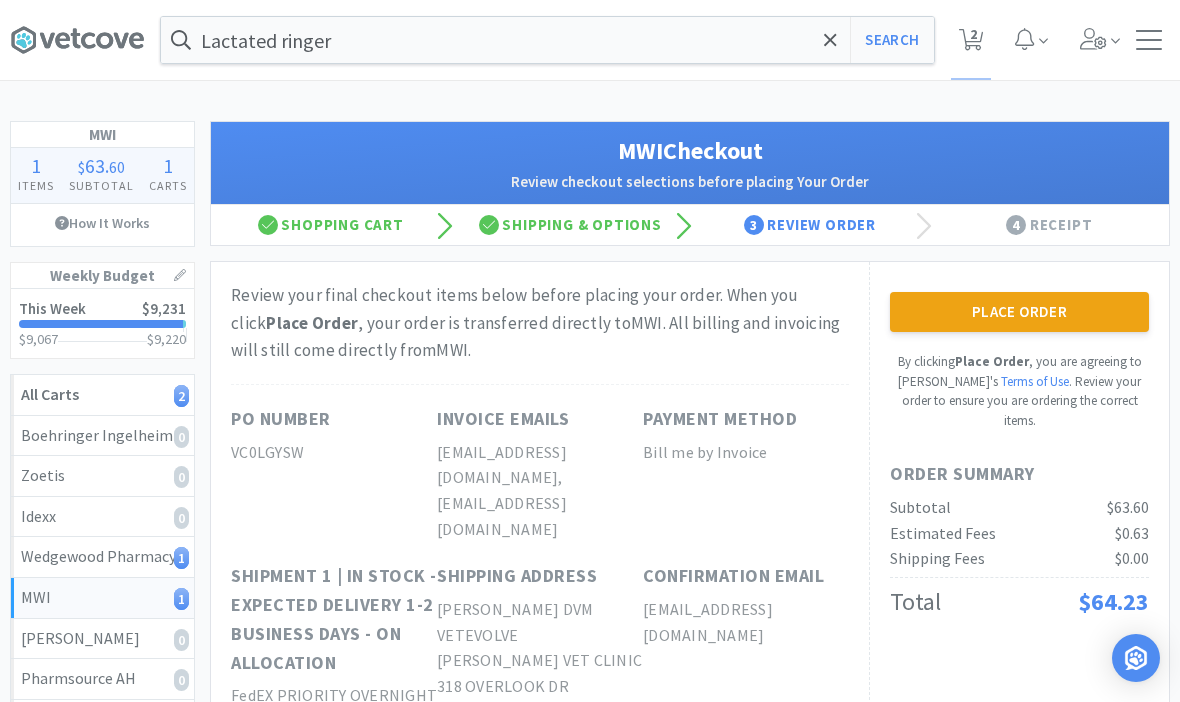 click on "Place Order" at bounding box center (1019, 312) 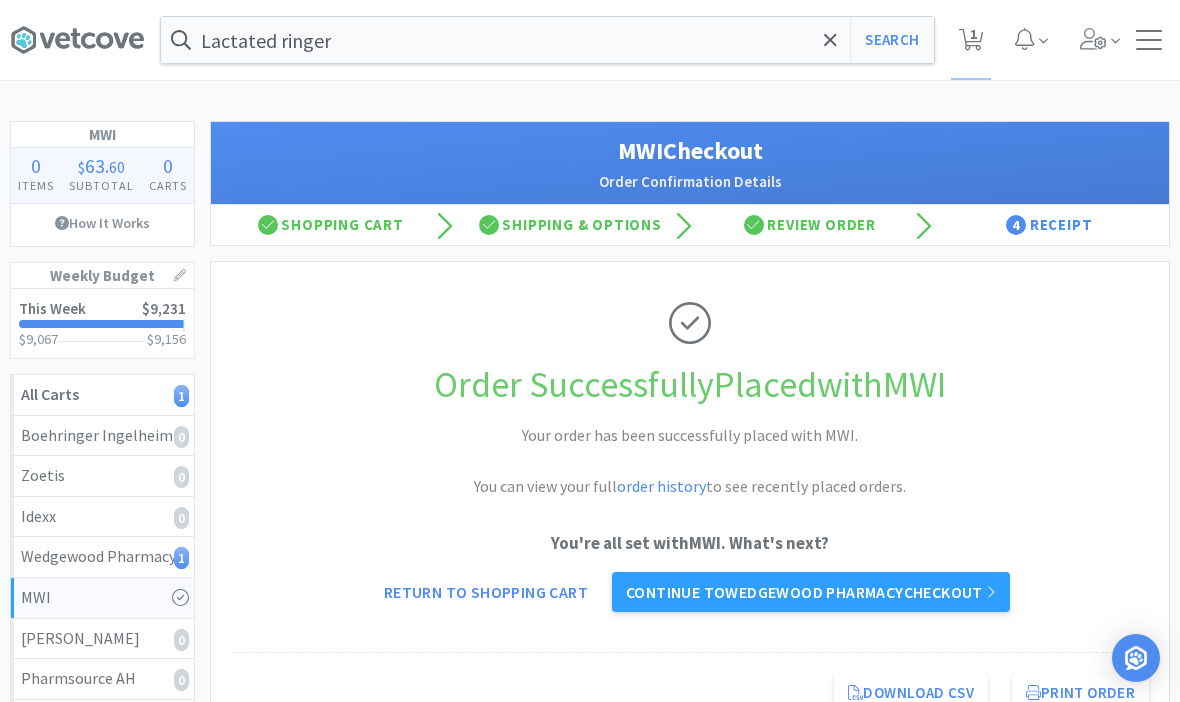 click on "Continue to  Wedgewood Pharmacy  checkout" at bounding box center (811, 592) 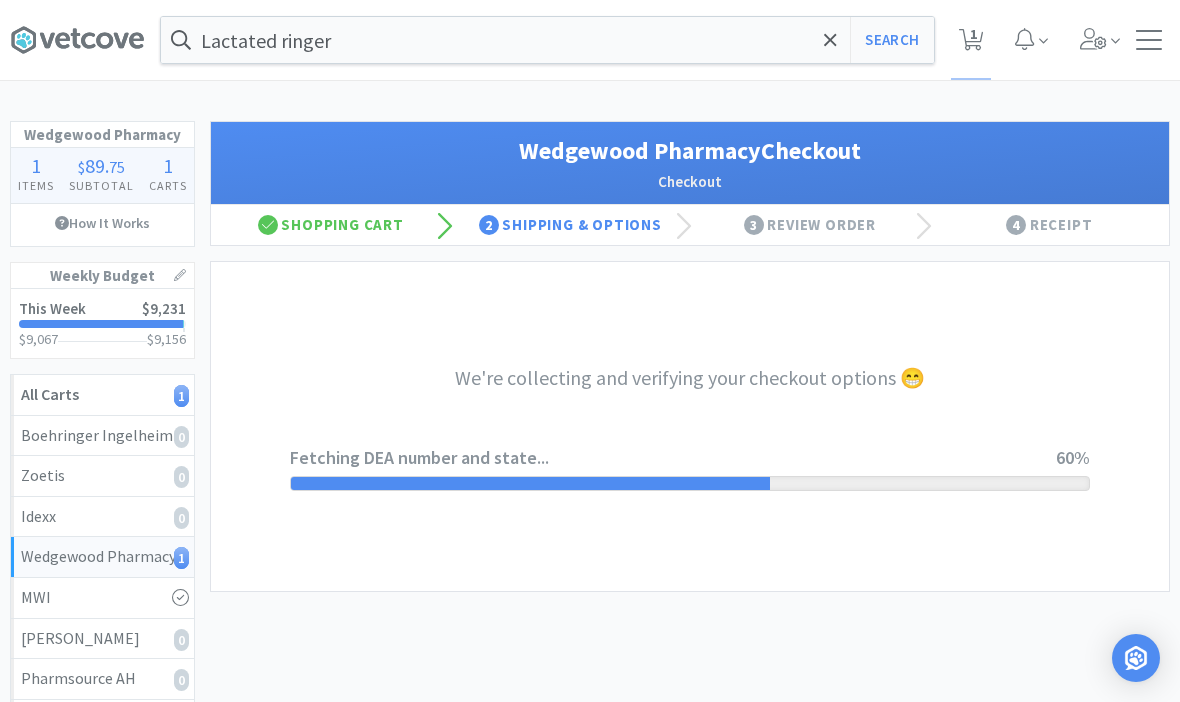 select on "TN" 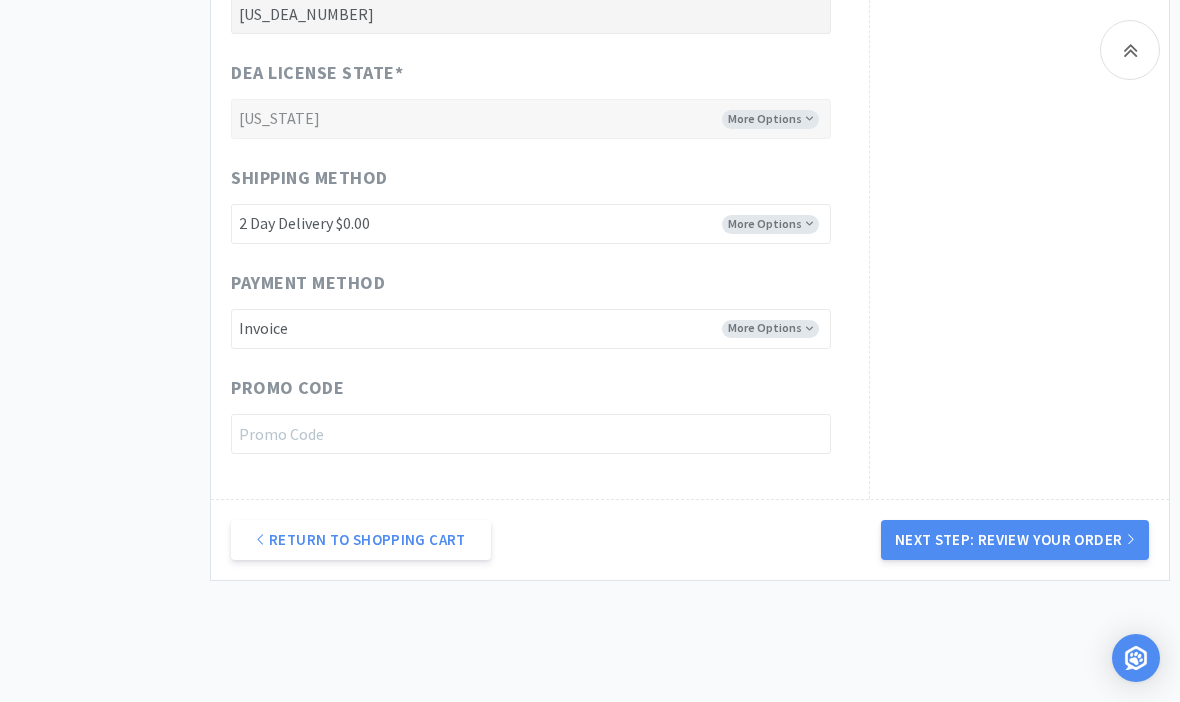 click on "Next Step: Review Your Order" at bounding box center [1015, 540] 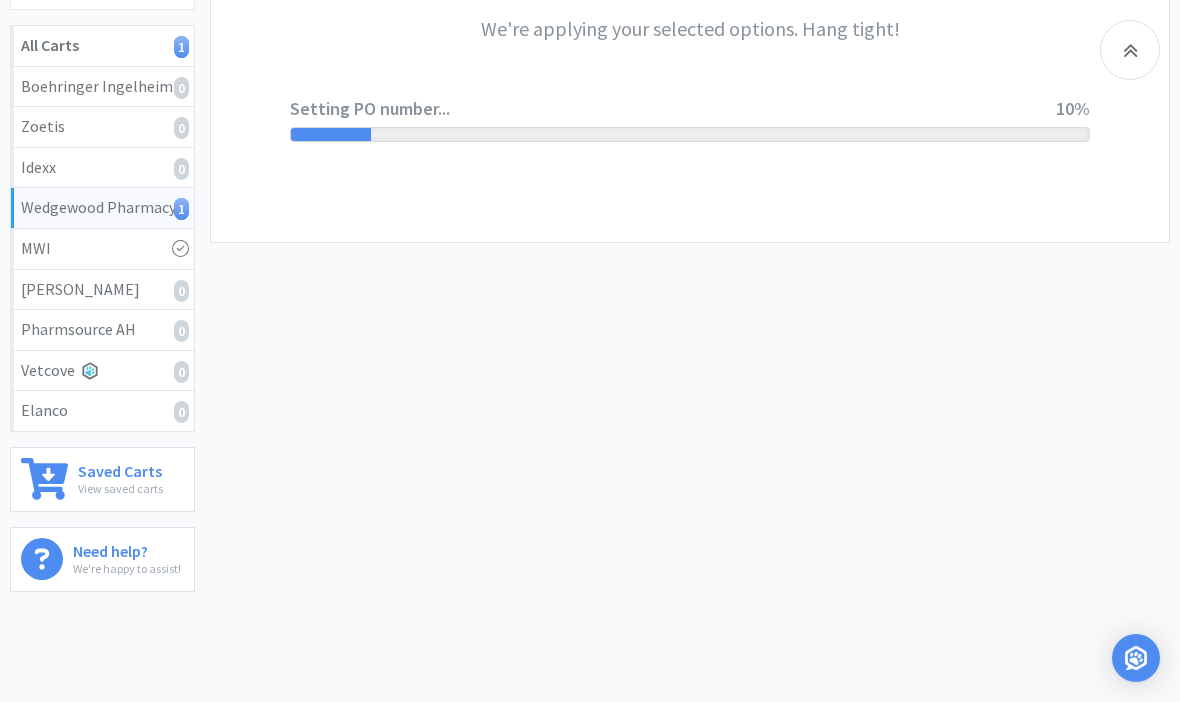 scroll, scrollTop: 0, scrollLeft: 0, axis: both 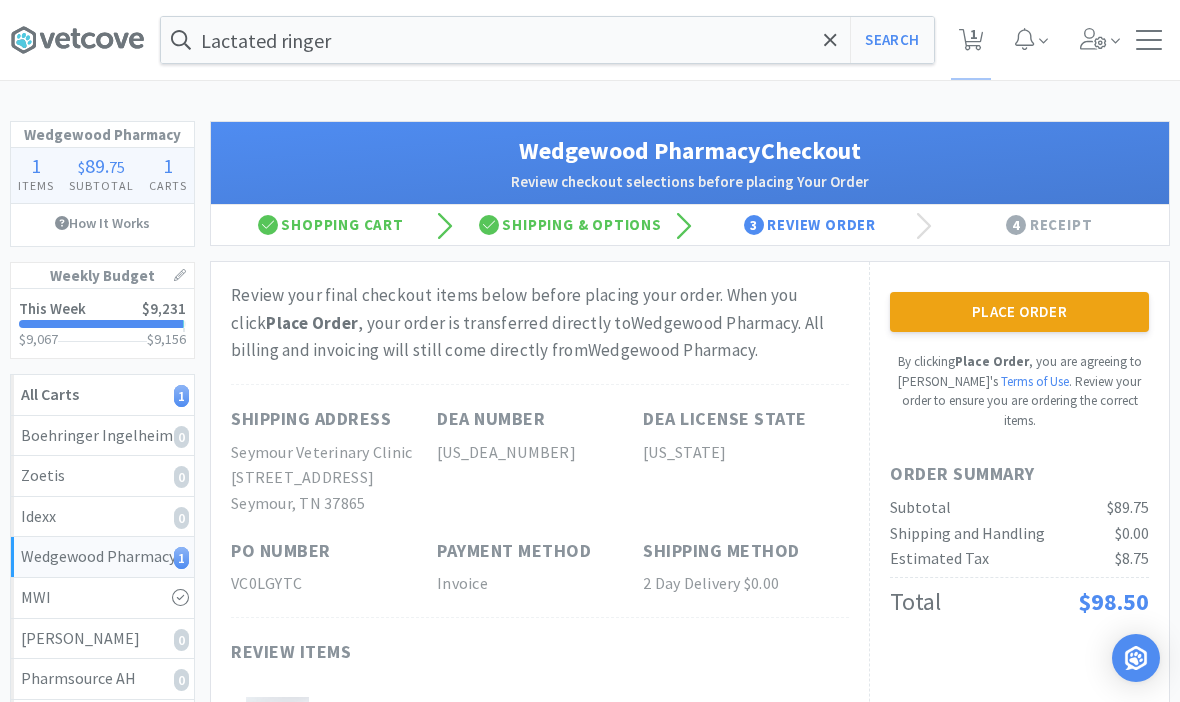 click on "Place Order" at bounding box center (1019, 312) 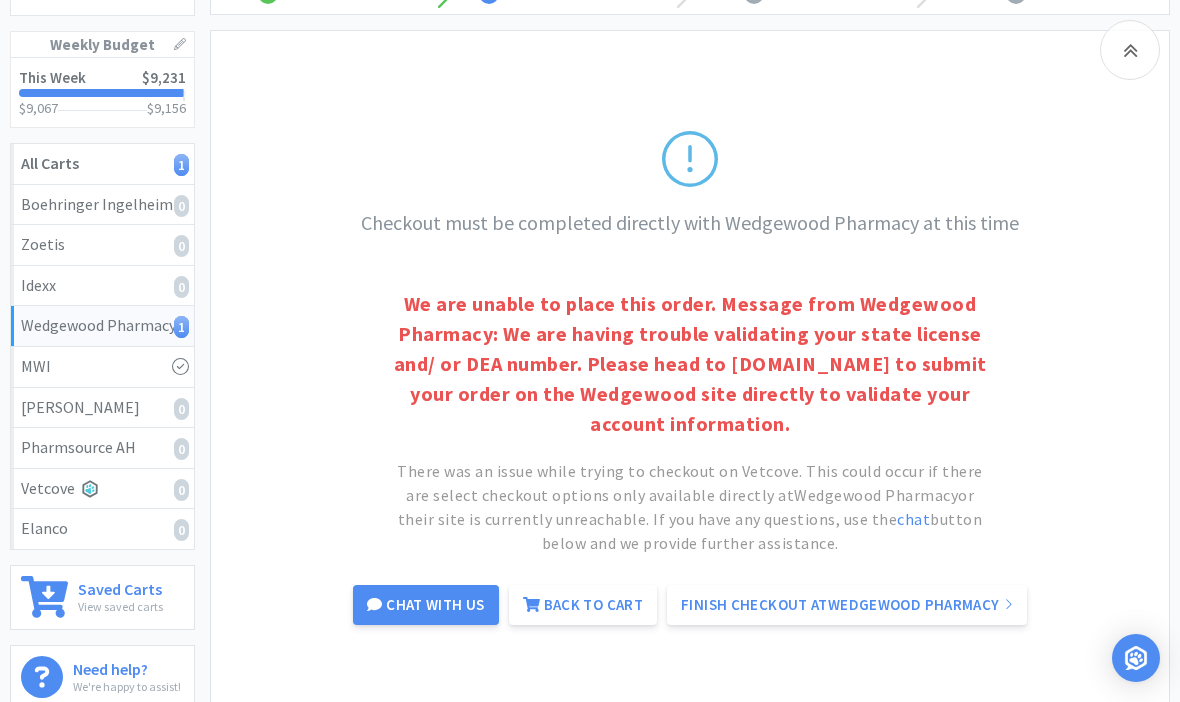 scroll, scrollTop: 286, scrollLeft: 0, axis: vertical 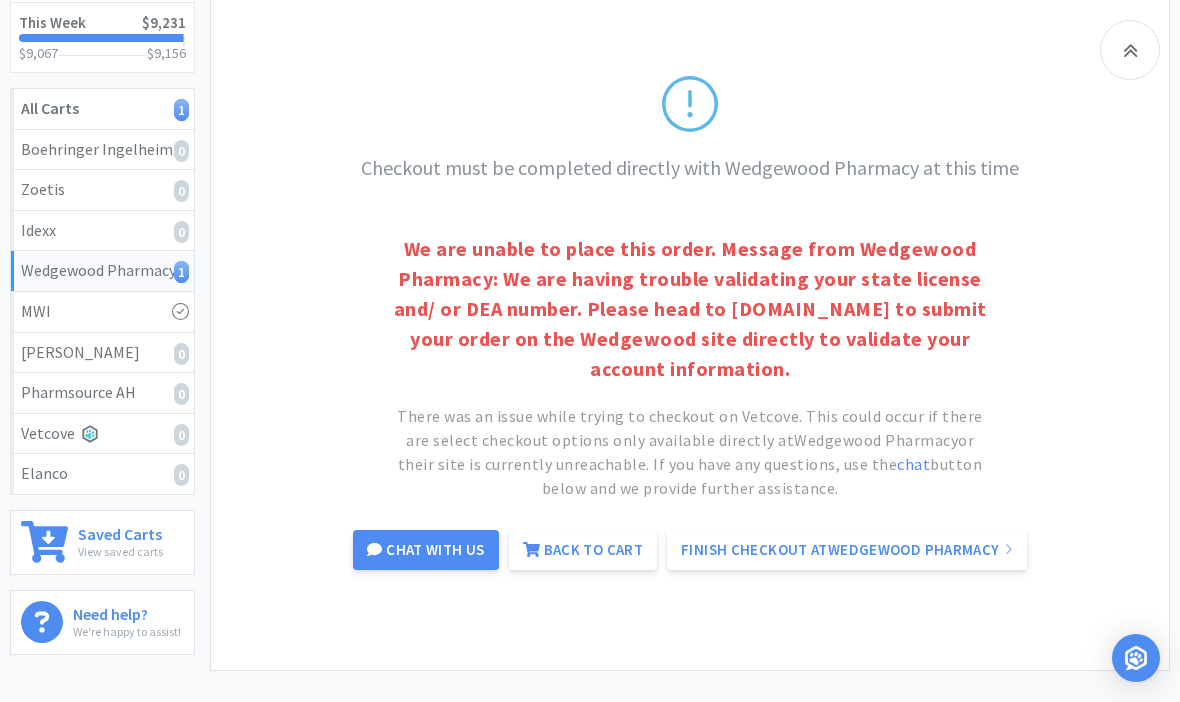click on "We are unable to place this order. Message from Wedgewood Pharmacy: We are having trouble validating your state license and/ or DEA number. Please head to order.wedgewoodpharmacy.com to submit your order on the Wedgewood site directly to validate your account information." at bounding box center [690, 309] 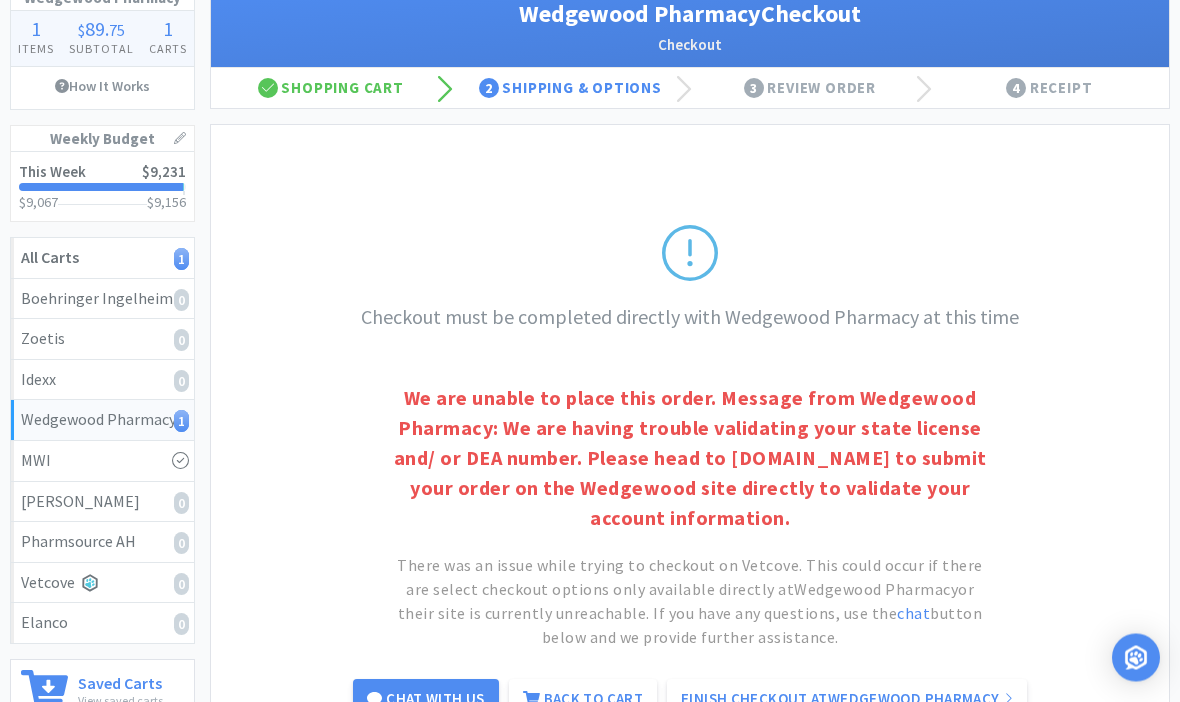 scroll, scrollTop: 137, scrollLeft: 0, axis: vertical 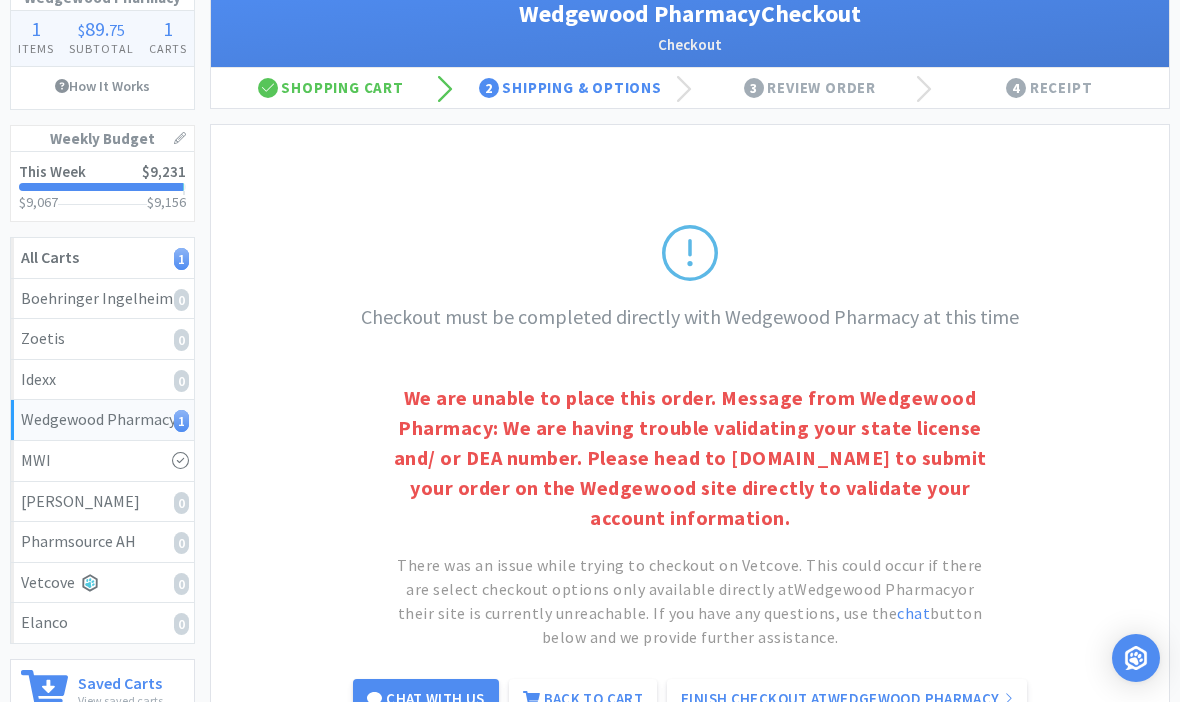click on "Finish Checkout at  Wedgewood Pharmacy" at bounding box center (847, 699) 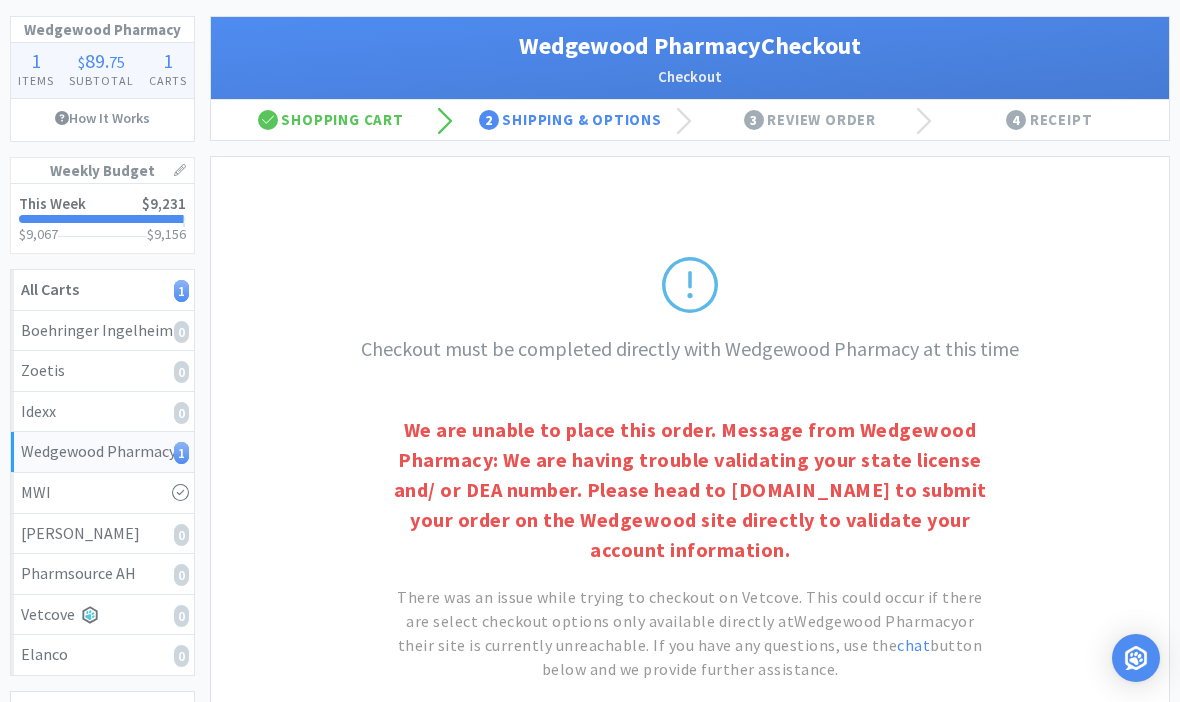 scroll, scrollTop: 0, scrollLeft: 0, axis: both 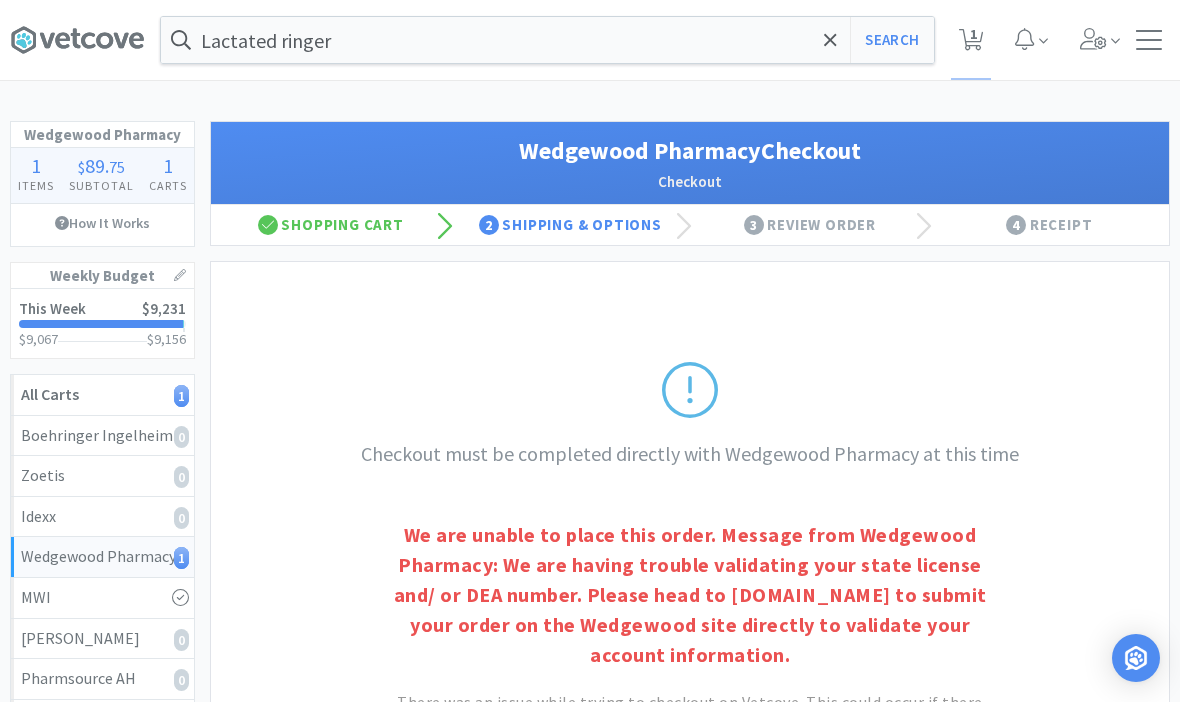 click on "Lactated ringer Search Orders Shopping Discuss Discuss 1 1" at bounding box center [590, 40] 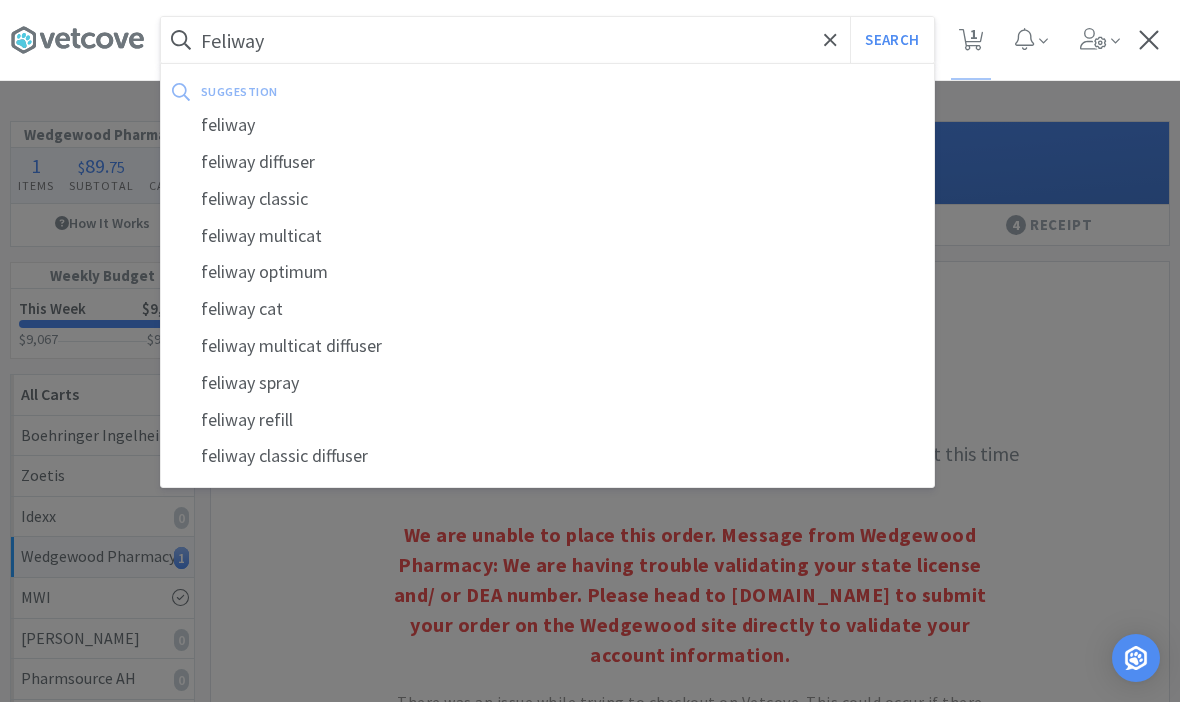type on "Feliway" 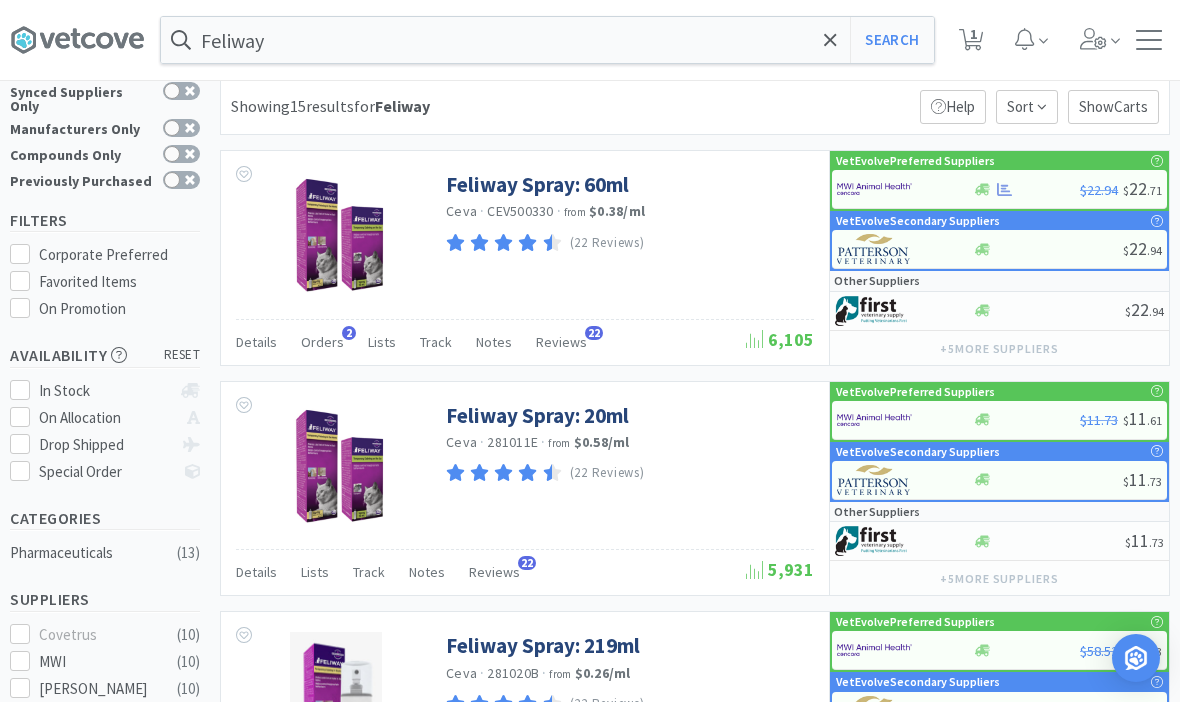 scroll, scrollTop: 0, scrollLeft: 0, axis: both 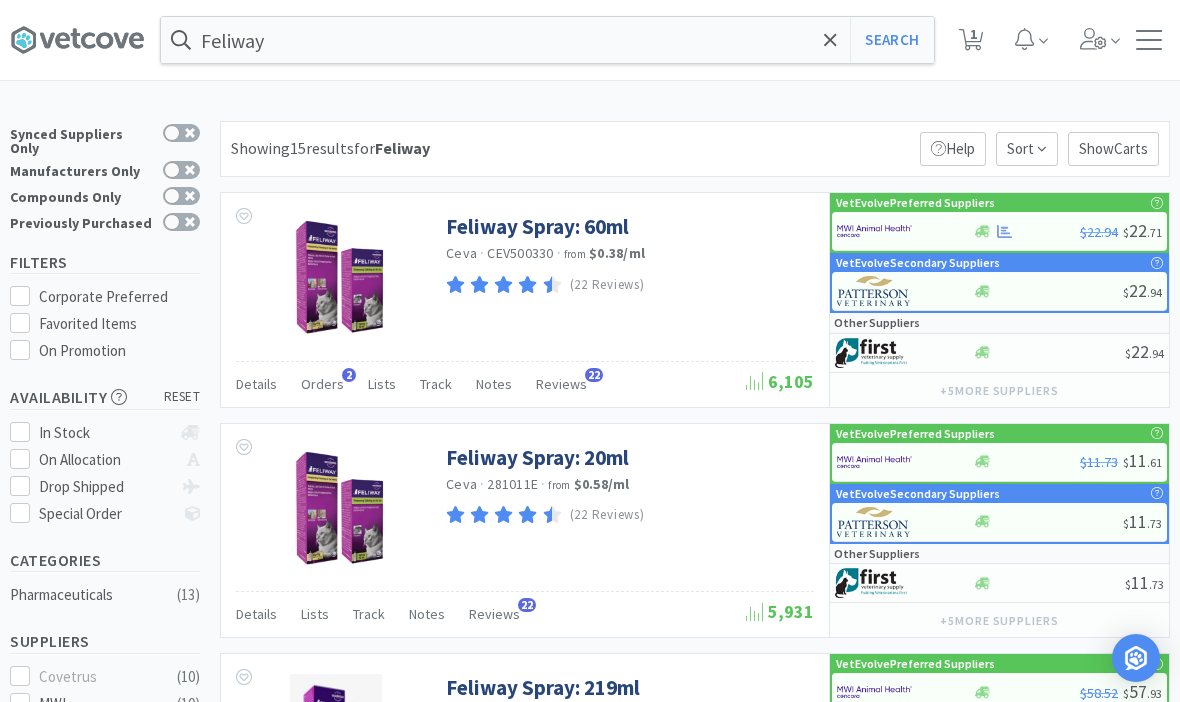 click on "1" at bounding box center [973, 34] 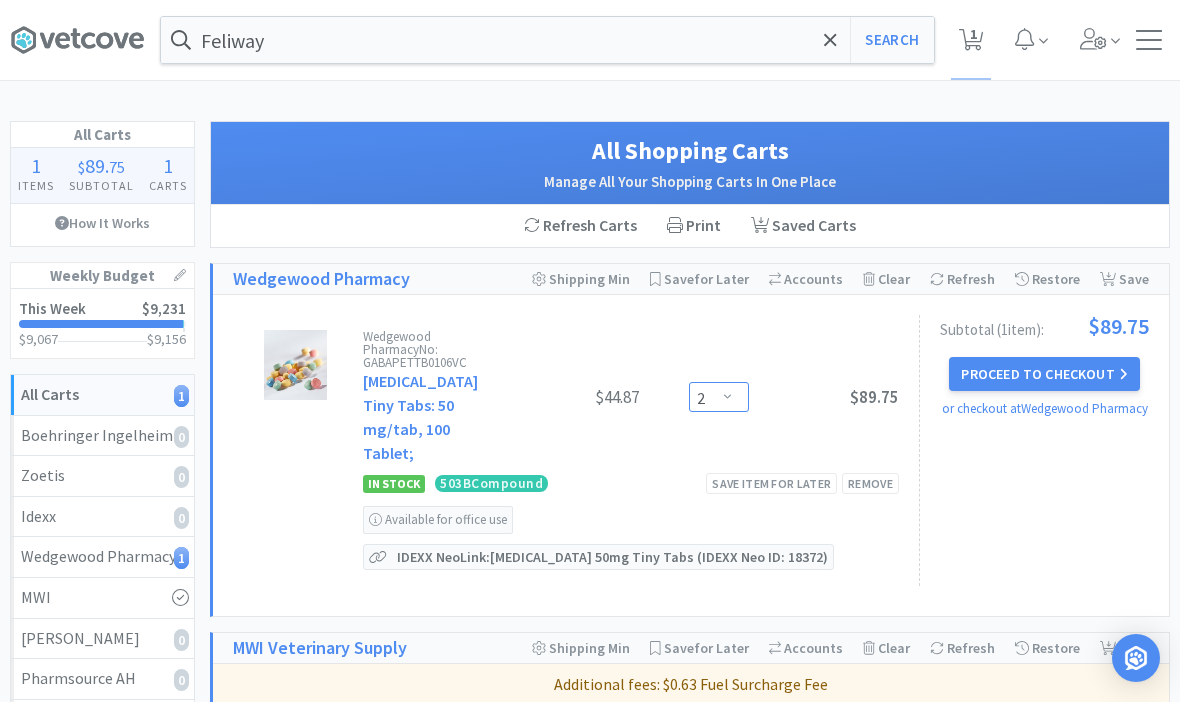 click on "Enter Quantity 1 2 3 4 5 6 7 8 9 10 11 12 13 14 15 16 17 18 19 20 Enter Quantity" at bounding box center (719, 397) 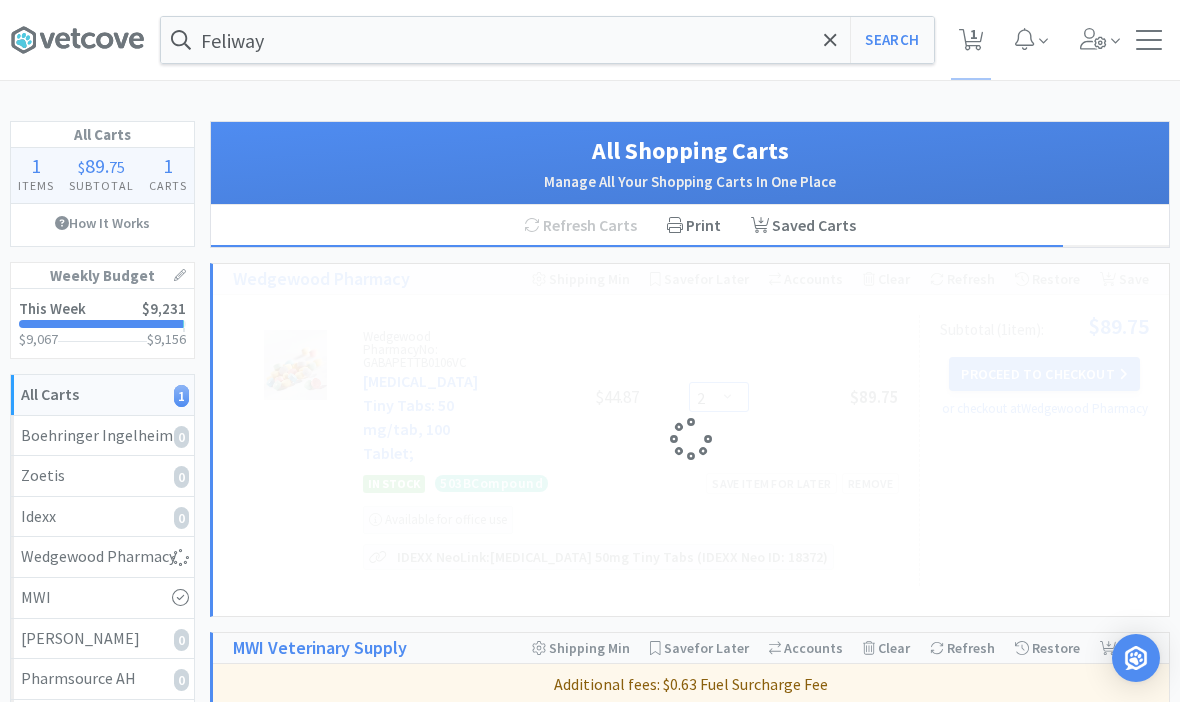 select on "1" 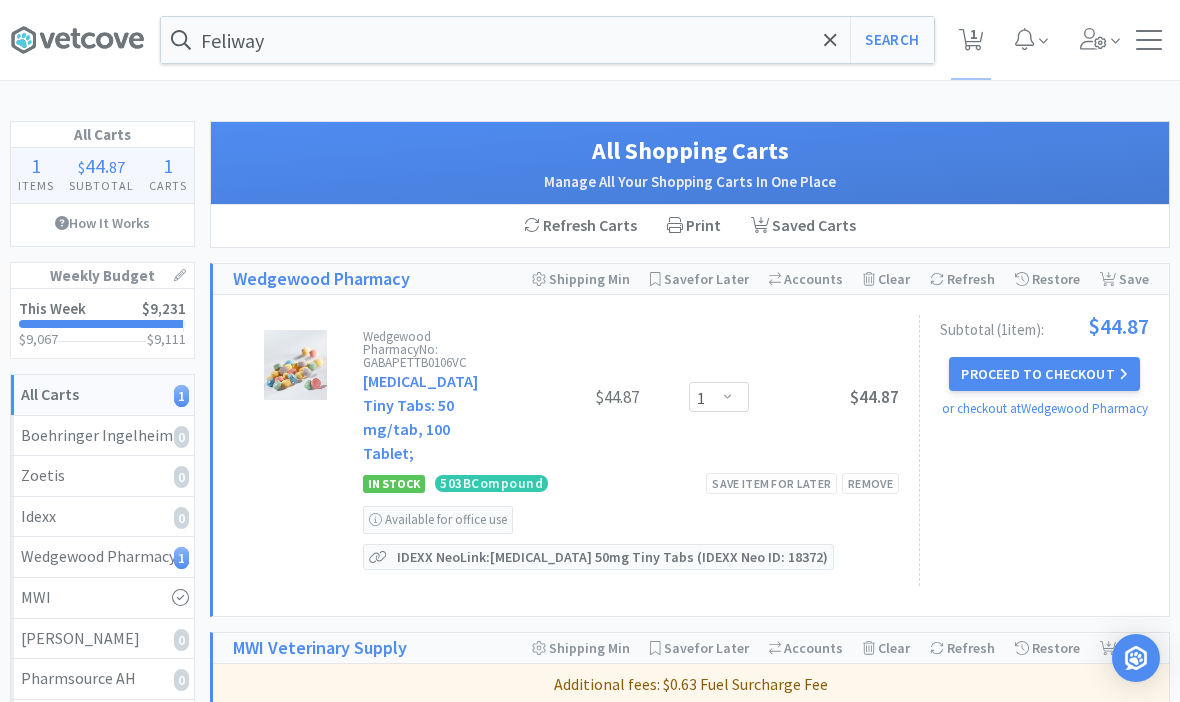 click on "Search" at bounding box center [891, 40] 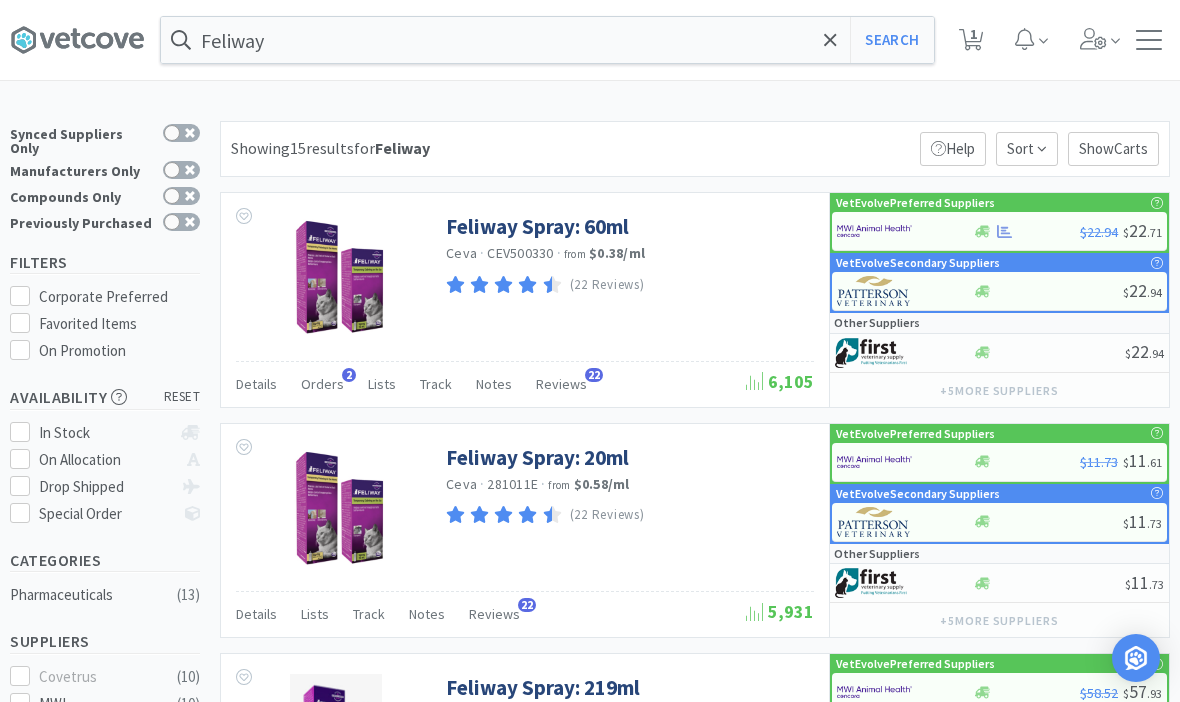 click on "Feliway Spray: 60ml" at bounding box center [537, 226] 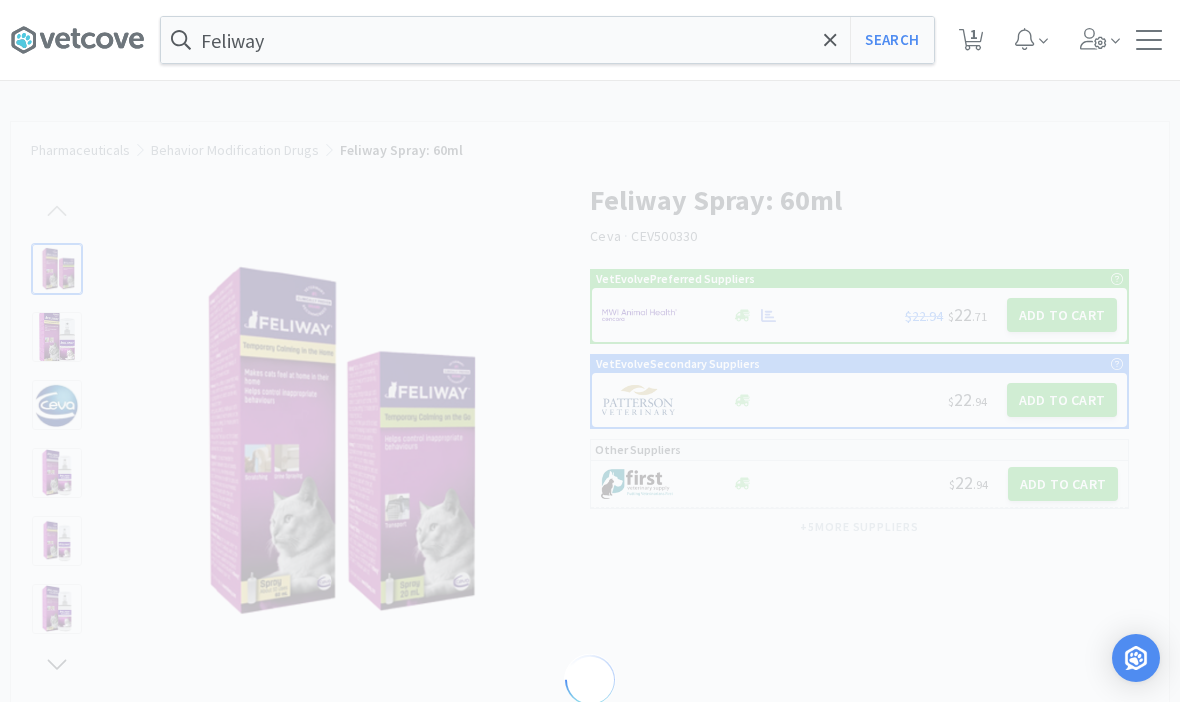 select on "176364" 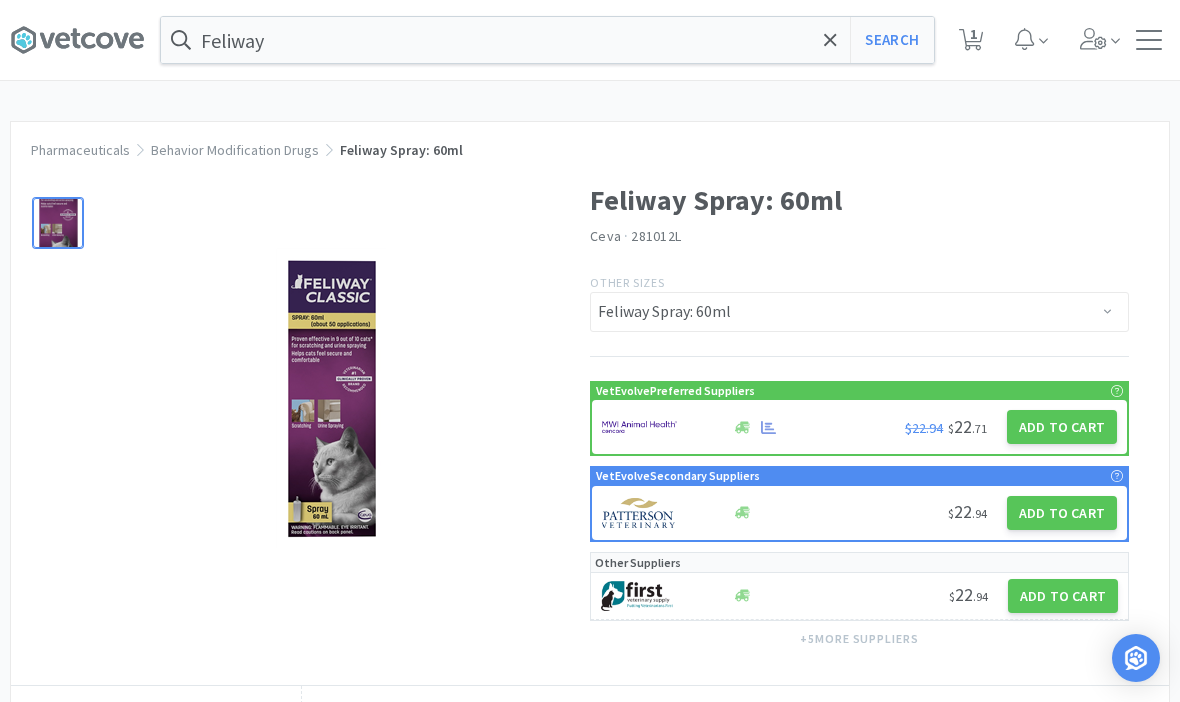 click on "Add to Cart" at bounding box center [1062, 427] 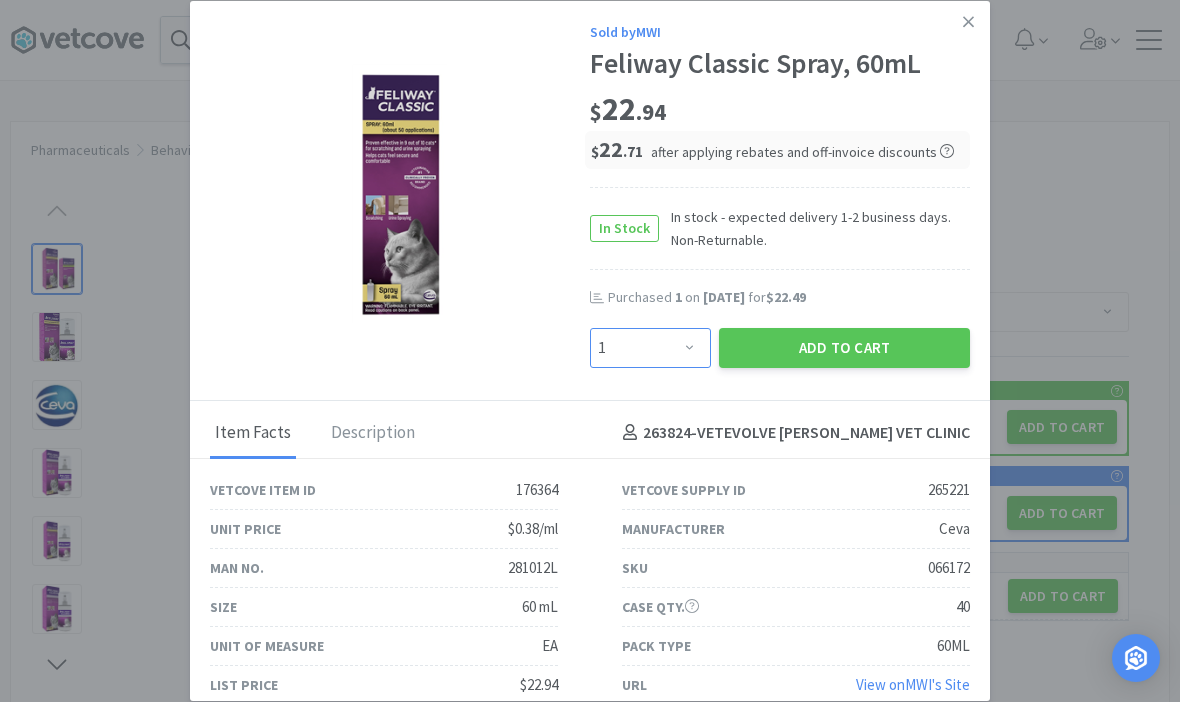 click on "Enter Quantity 1 2 3 4 5 6 7 8 9 10 11 12 13 14 15 16 17 18 19 20 Enter Quantity" at bounding box center [650, 348] 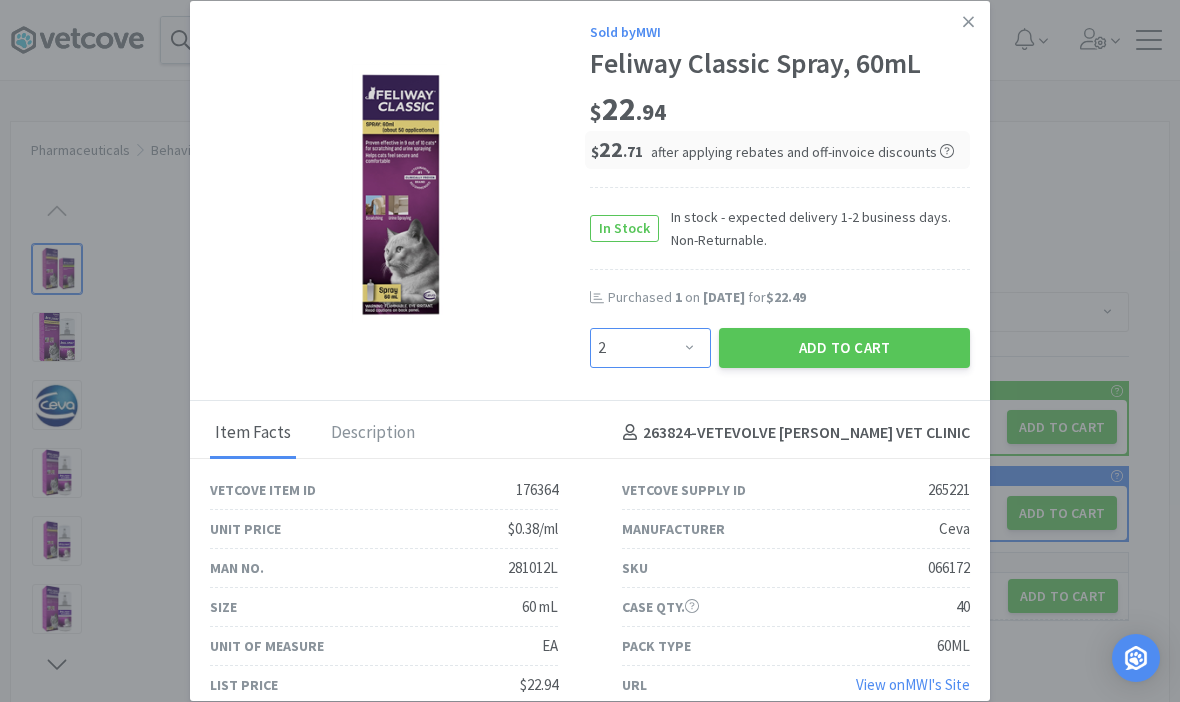 click on "Enter Quantity 1 2 3 4 5 6 7 8 9 10 11 12 13 14 15 16 17 18 19 20 Enter Quantity" at bounding box center [650, 348] 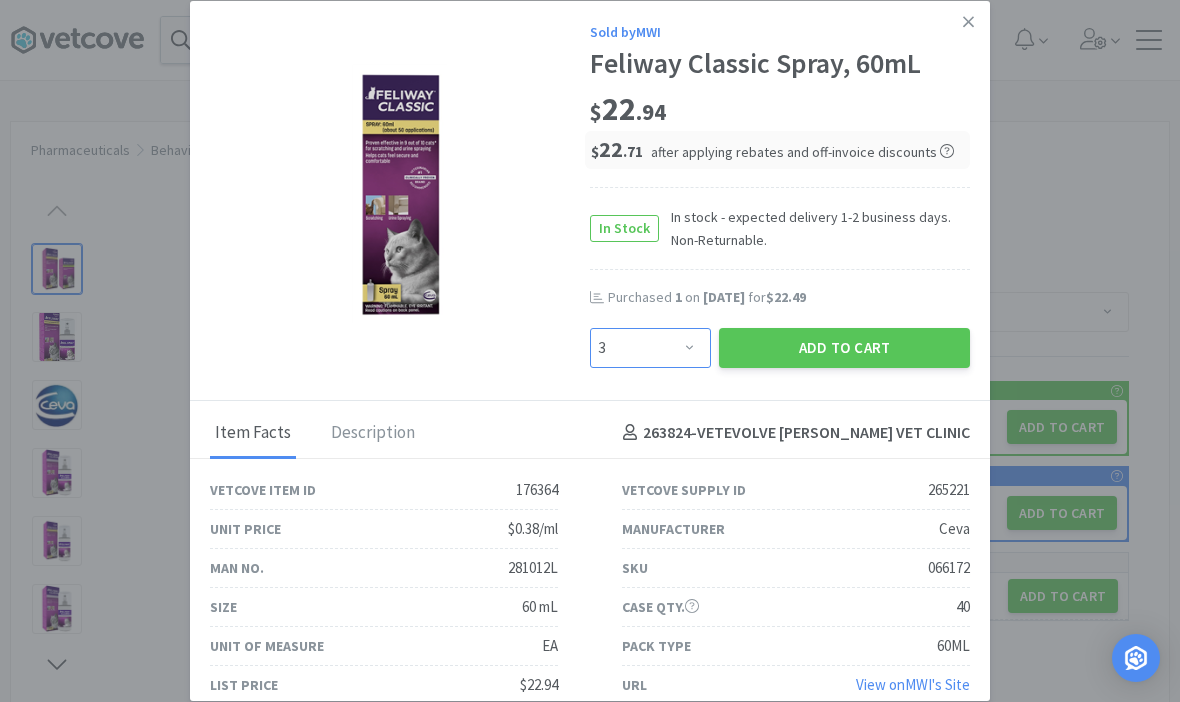 click on "Enter Quantity 1 2 3 4 5 6 7 8 9 10 11 12 13 14 15 16 17 18 19 20 Enter Quantity" at bounding box center (650, 348) 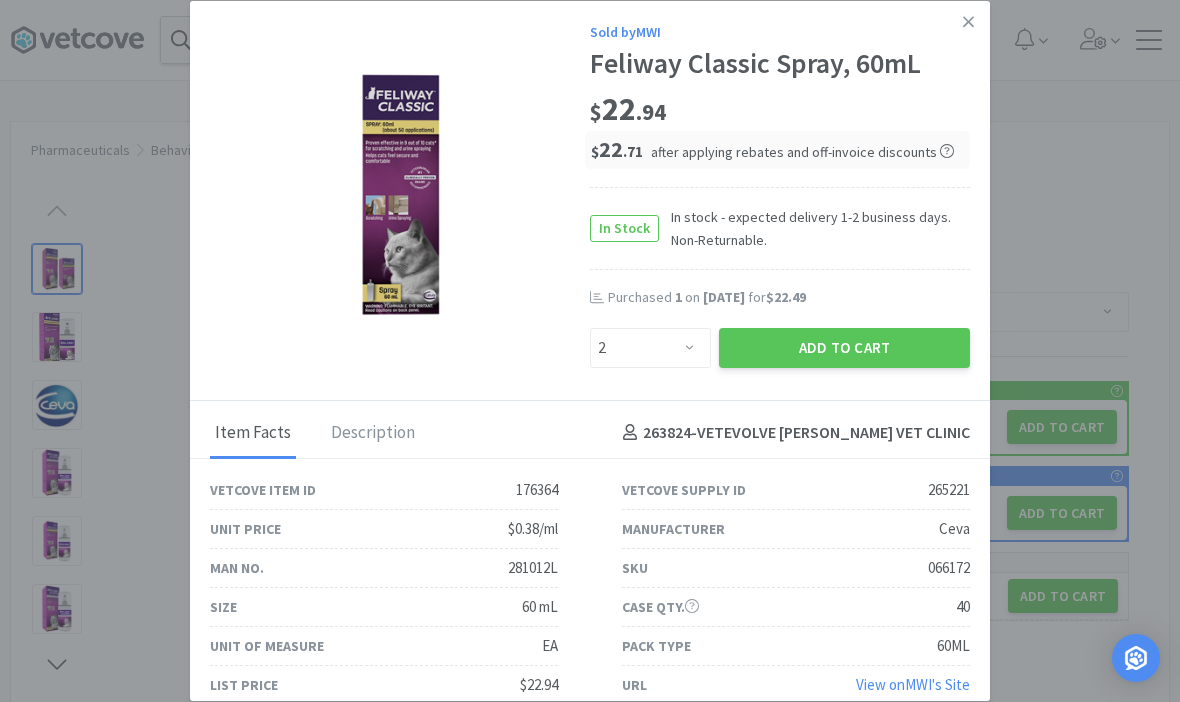 click on "Add to Cart" at bounding box center (844, 348) 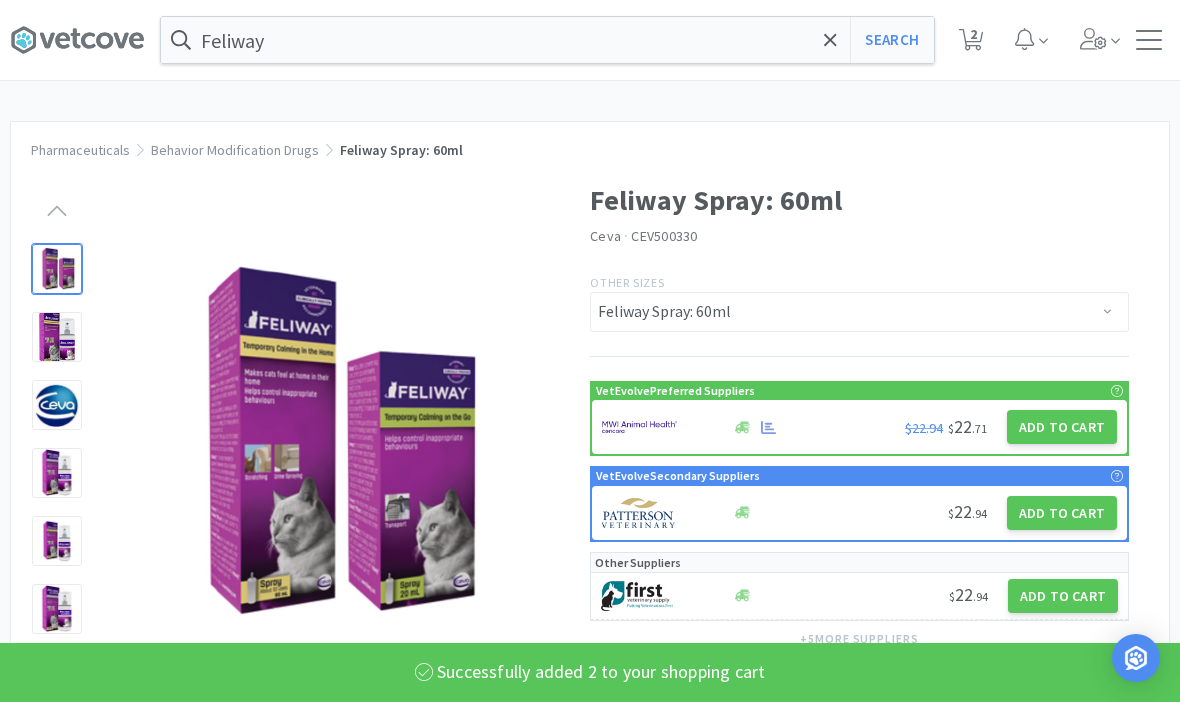 click 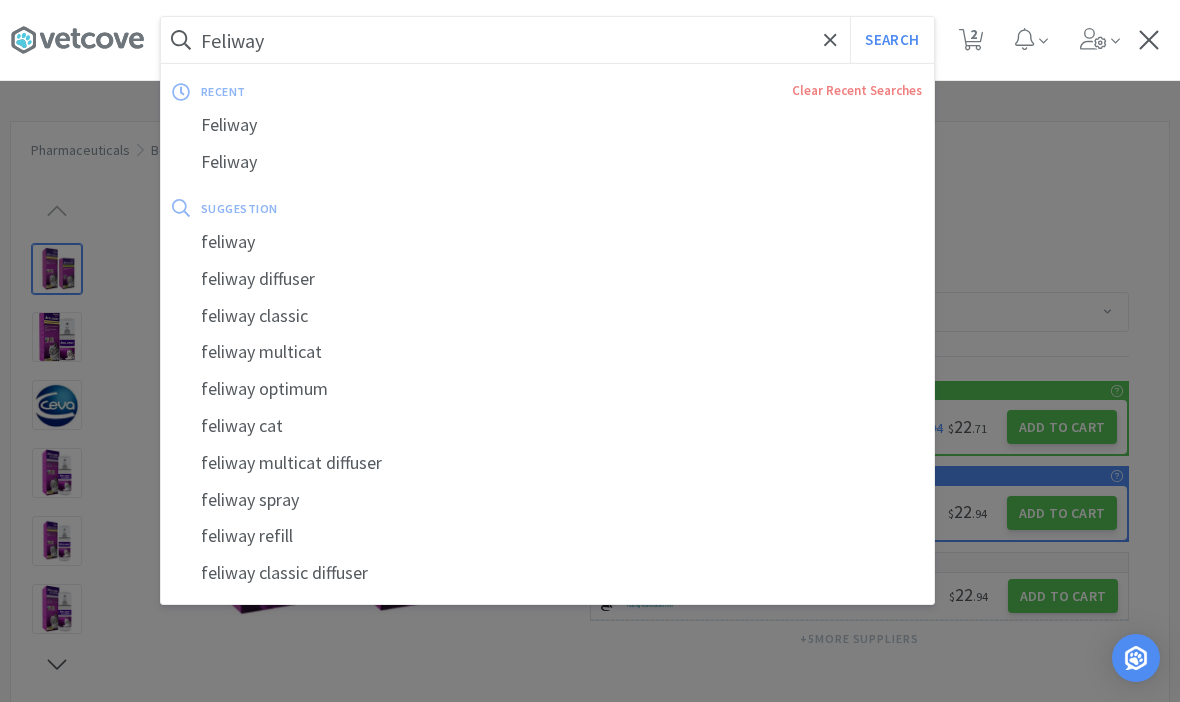type on "Feliway" 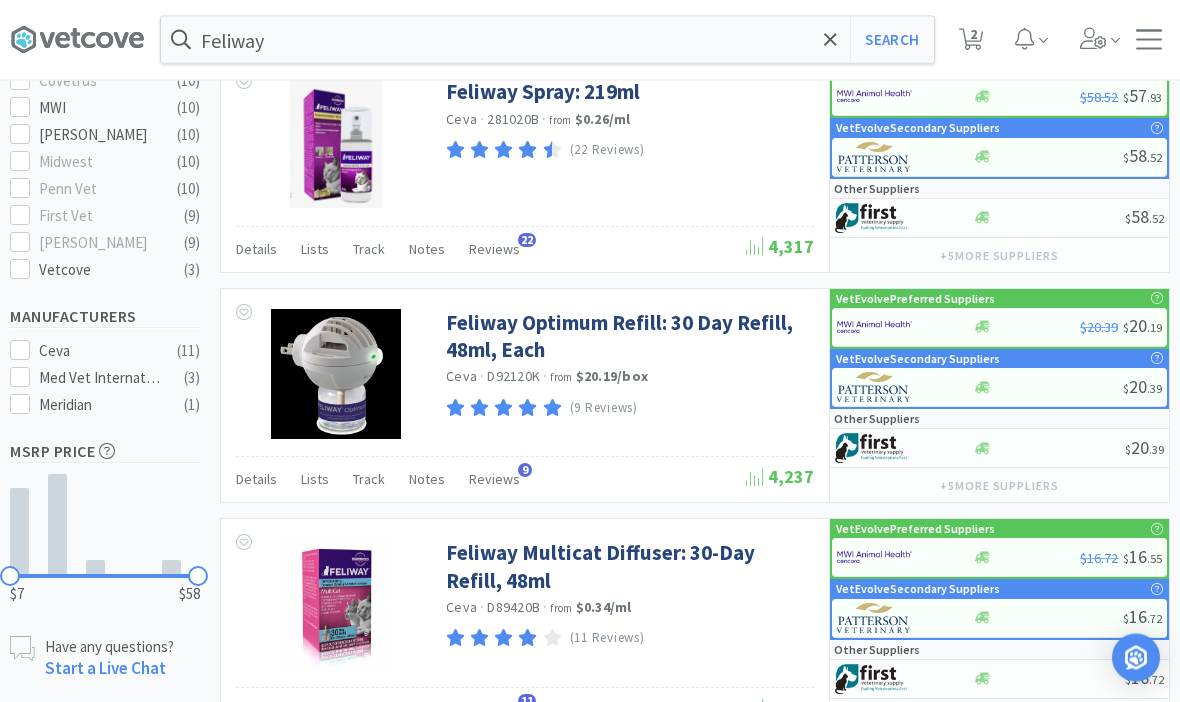 scroll, scrollTop: 596, scrollLeft: 0, axis: vertical 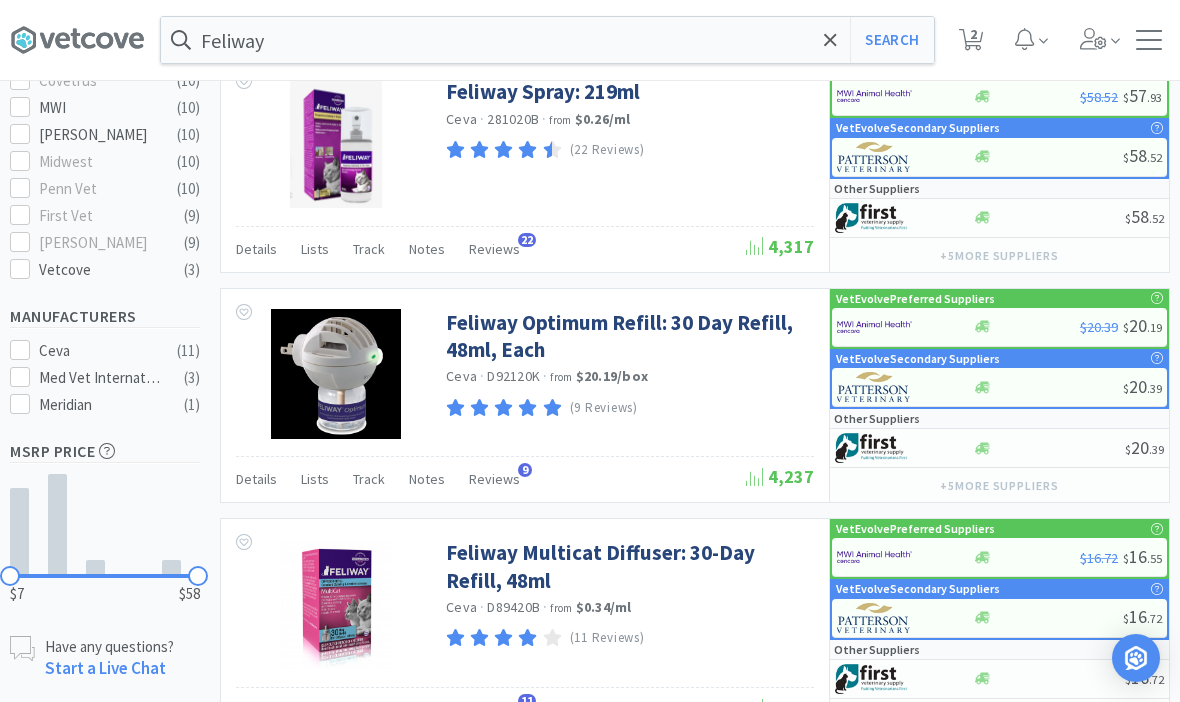 click on "Feliway Multicat Diffuser: 30-Day Refill, 48ml" at bounding box center [627, 566] 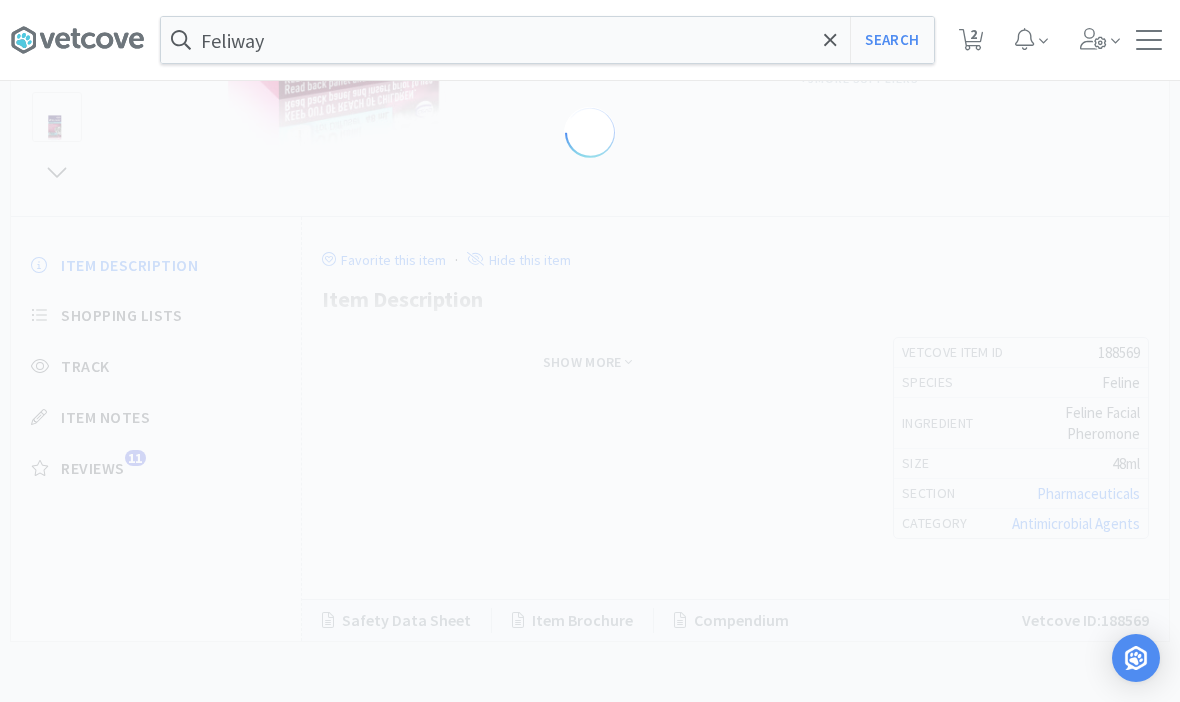 scroll, scrollTop: 0, scrollLeft: 0, axis: both 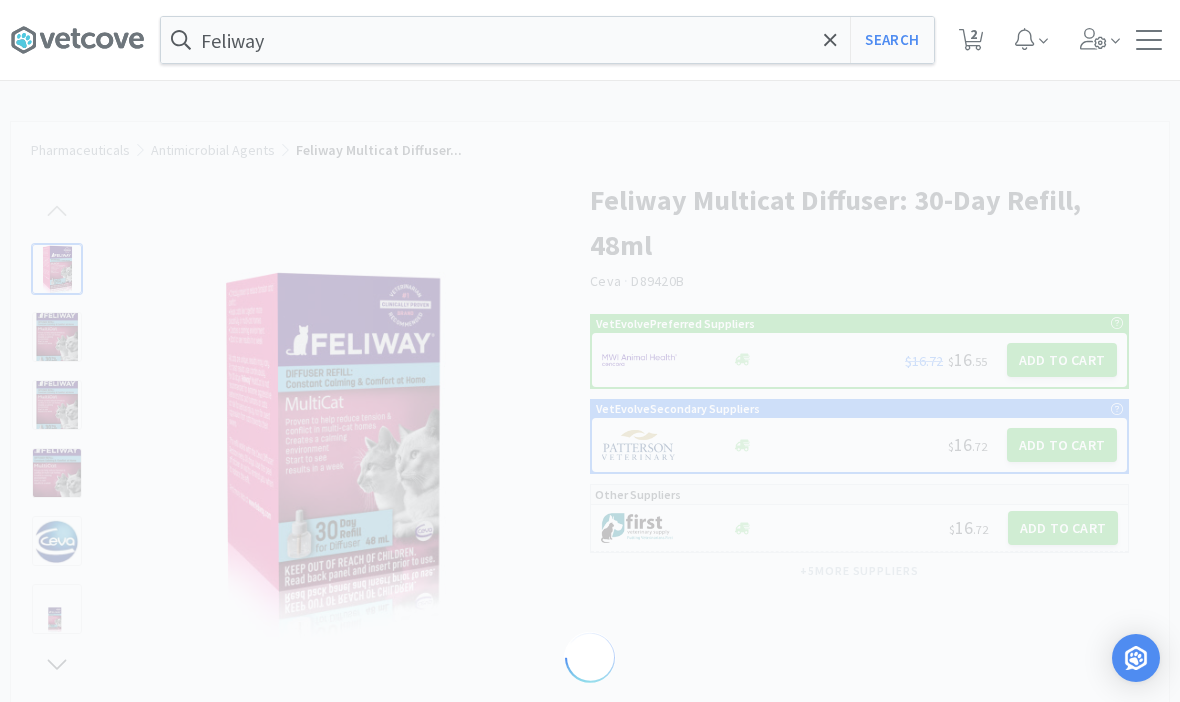 select on "188569" 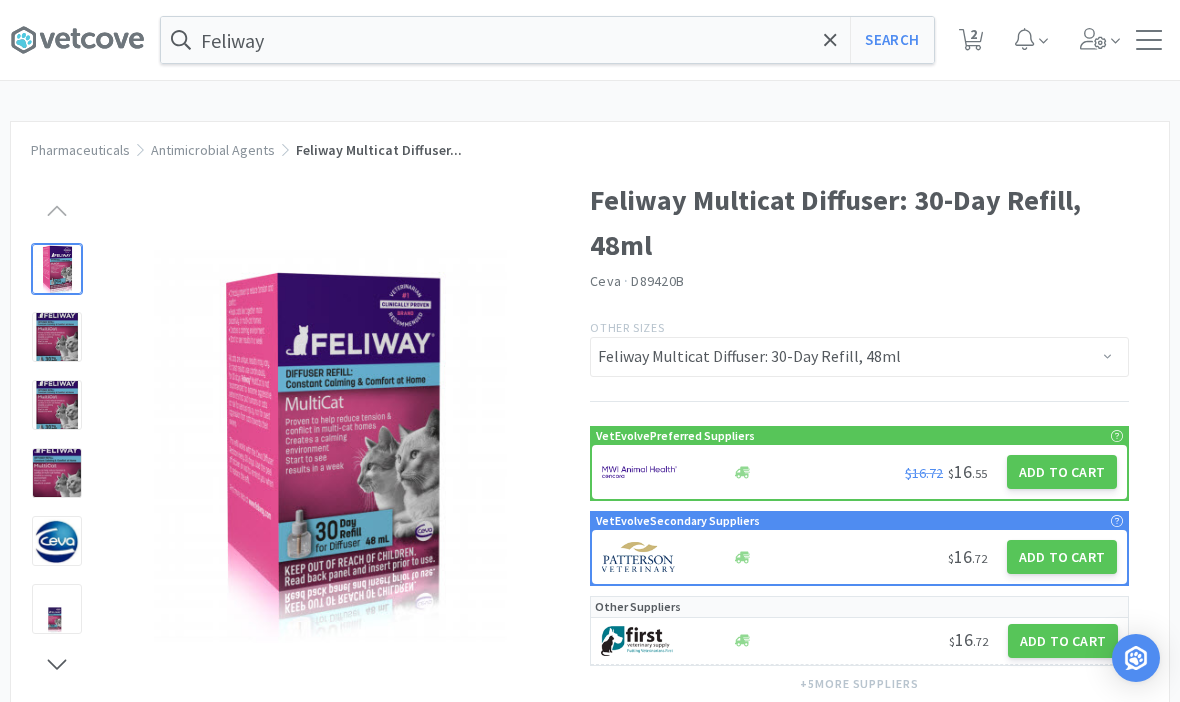 select on "2" 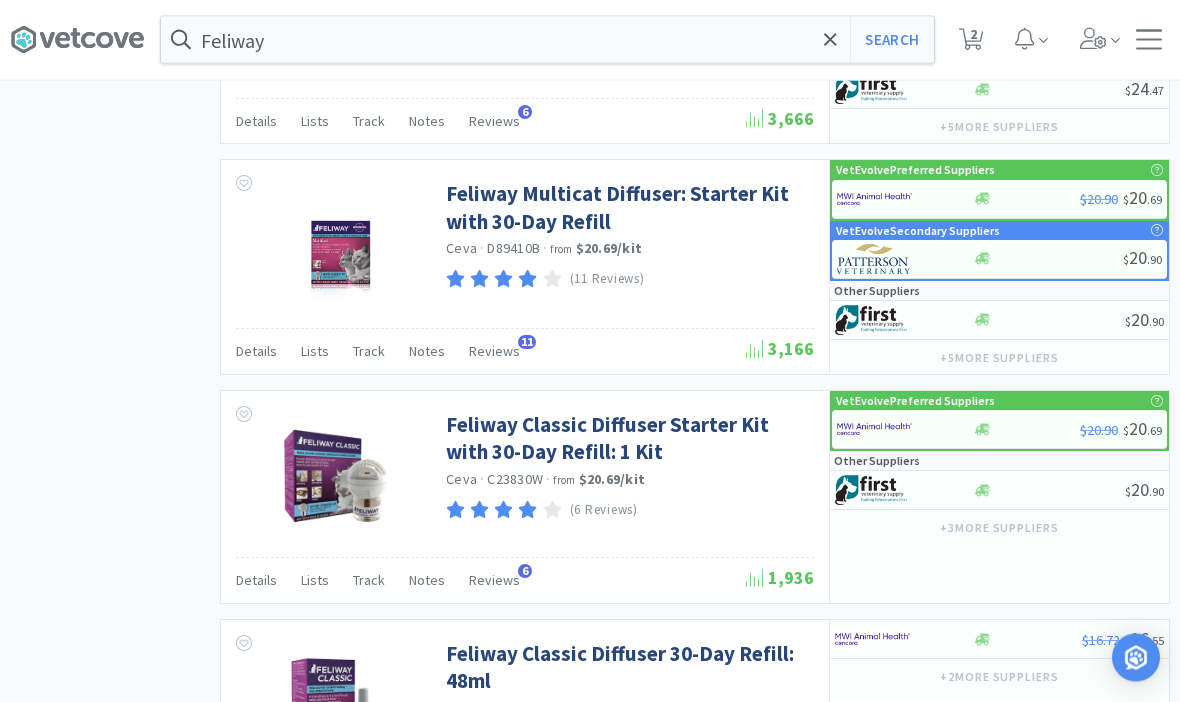 scroll, scrollTop: 1416, scrollLeft: 0, axis: vertical 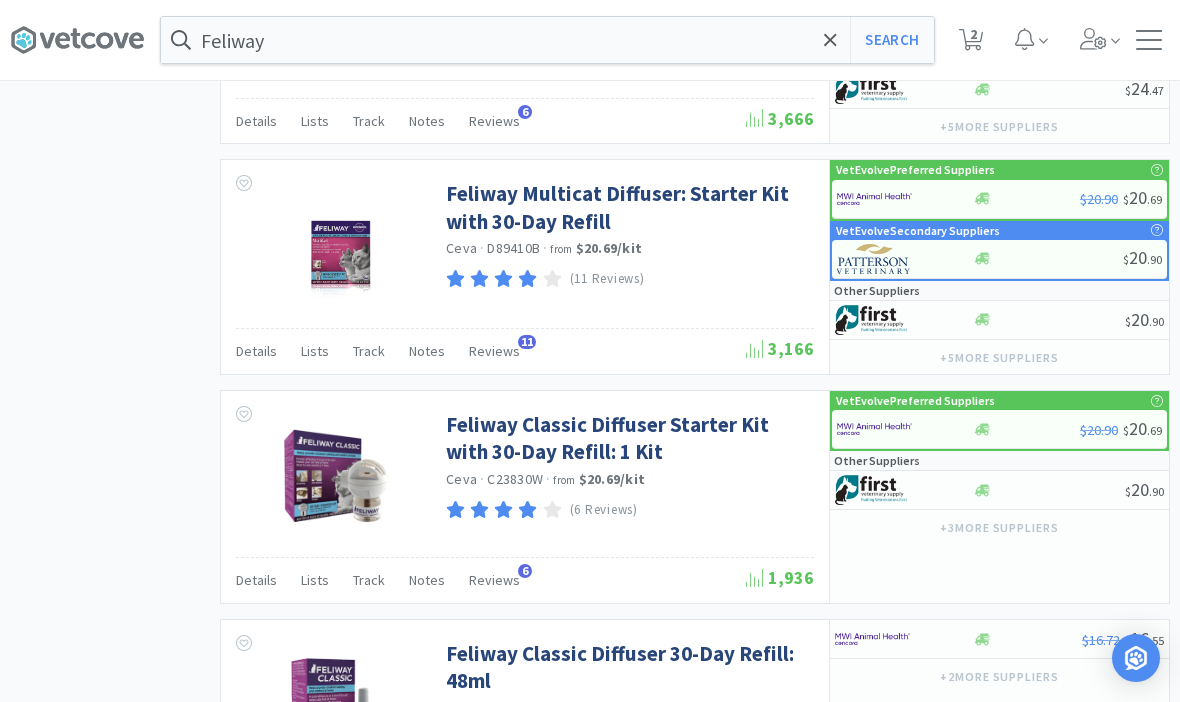 click on "Feliway Classic Diffuser Starter Kit with 30-Day Refill: 1 Kit" at bounding box center [627, 438] 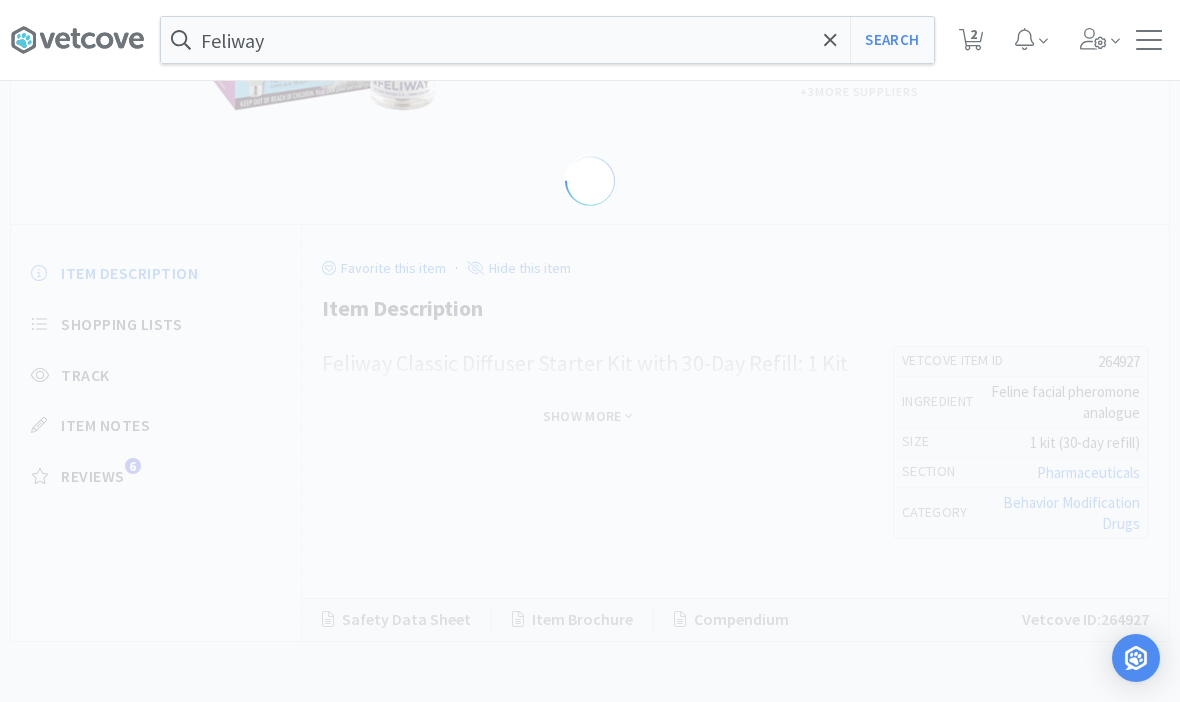 scroll, scrollTop: 0, scrollLeft: 0, axis: both 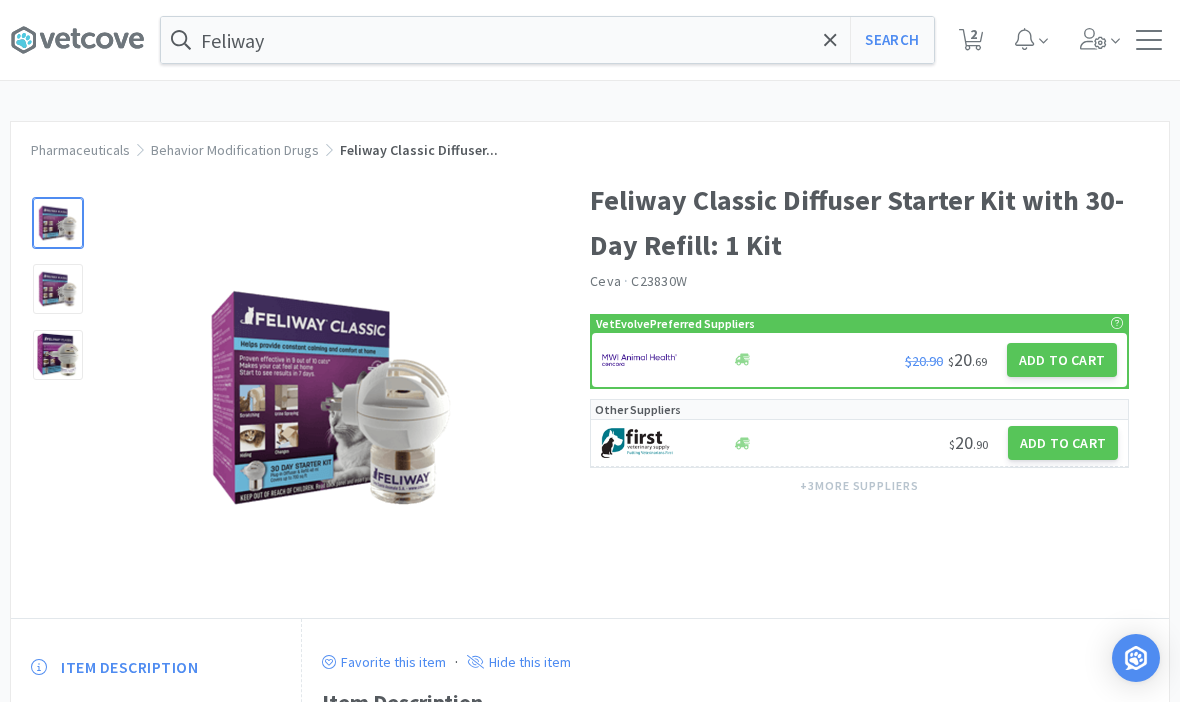 click at bounding box center [58, 289] 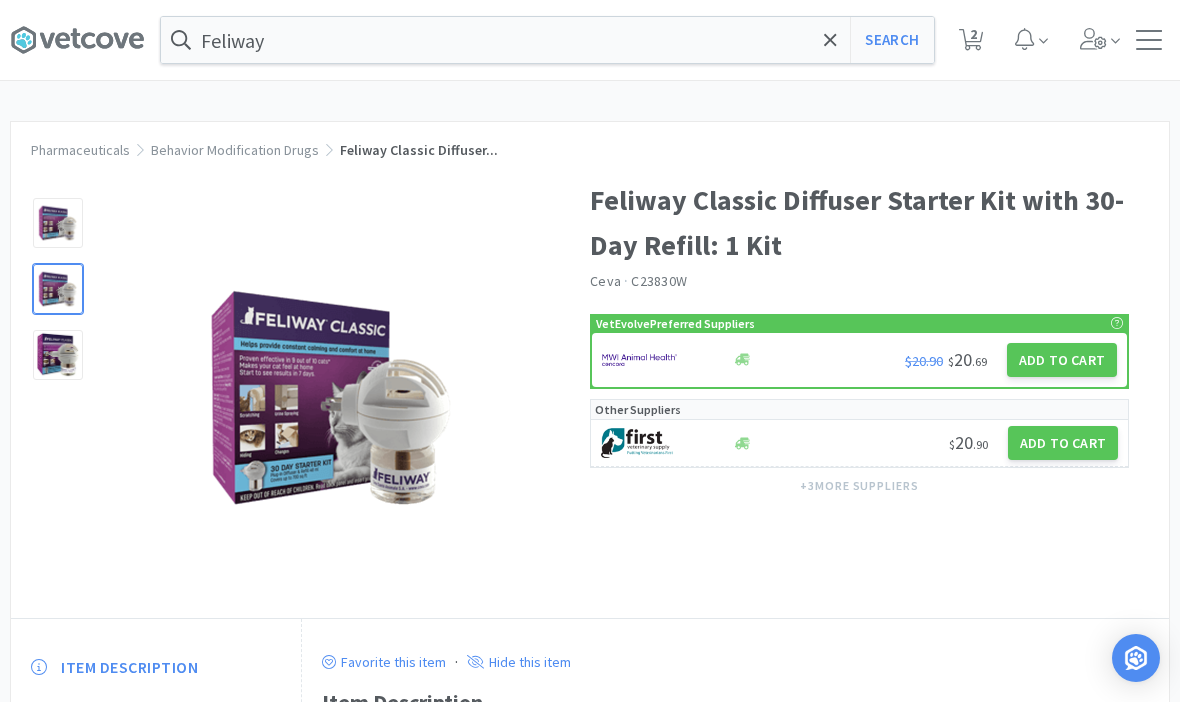click at bounding box center (58, 355) 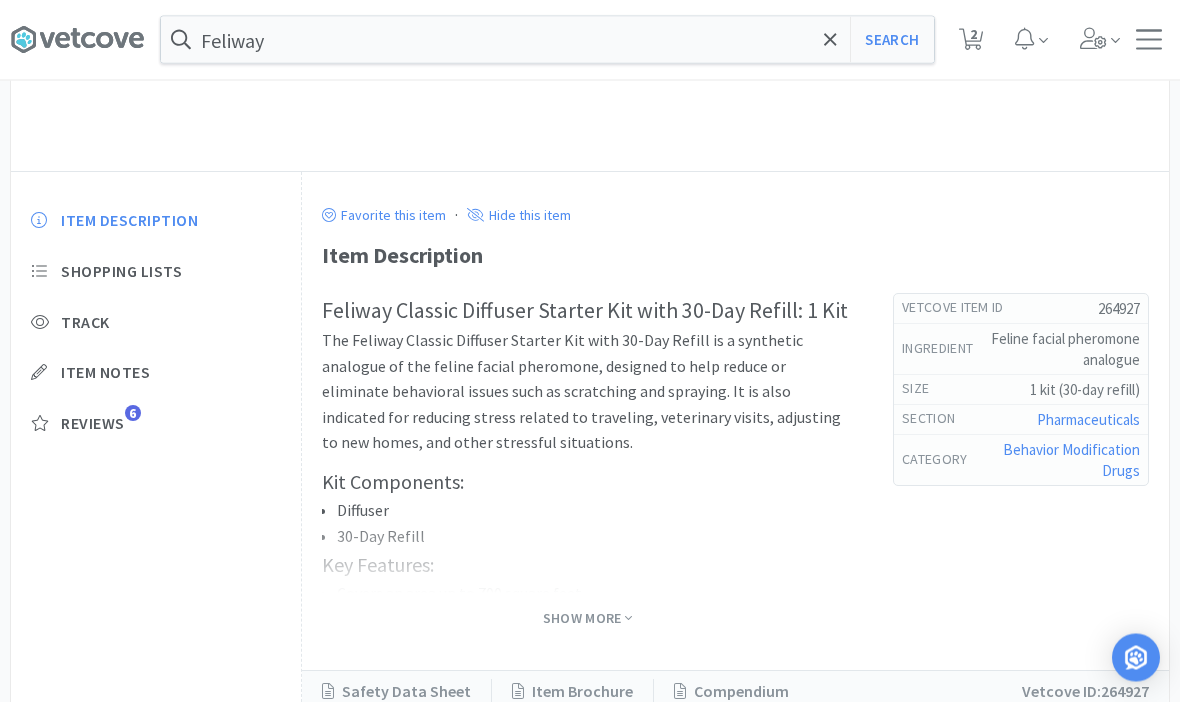scroll, scrollTop: 448, scrollLeft: 0, axis: vertical 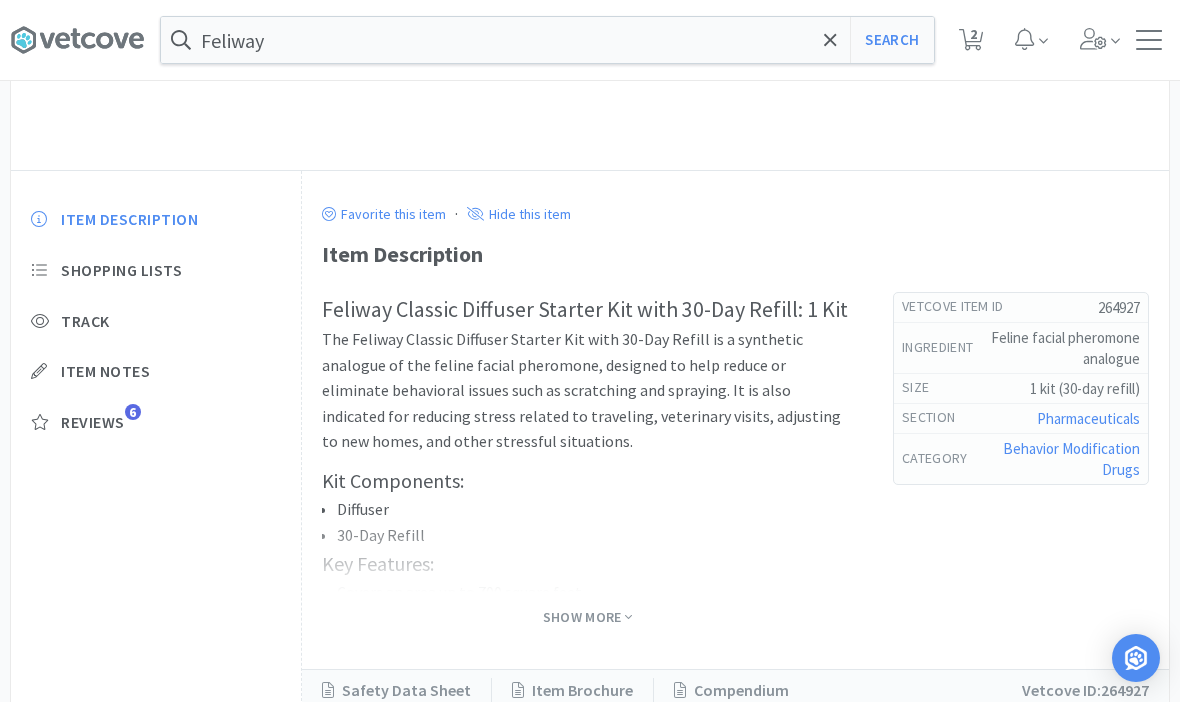 click at bounding box center (588, 552) 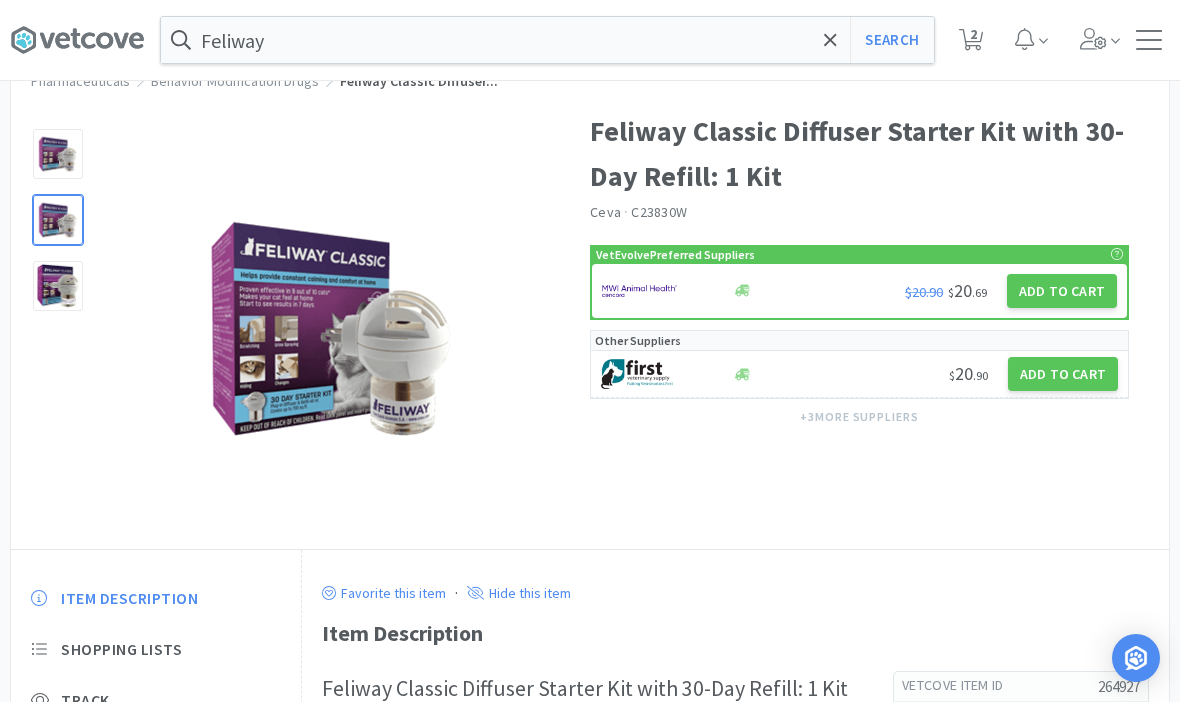 scroll, scrollTop: 0, scrollLeft: 0, axis: both 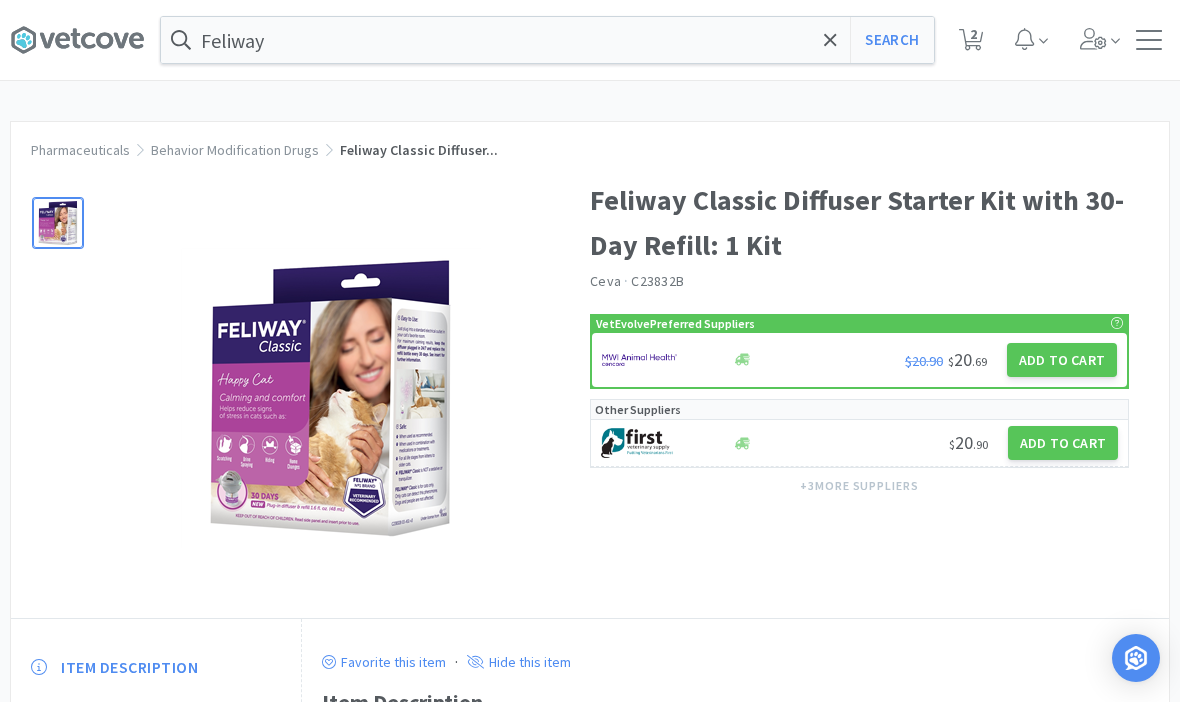 click on "Add to Cart" at bounding box center (1062, 360) 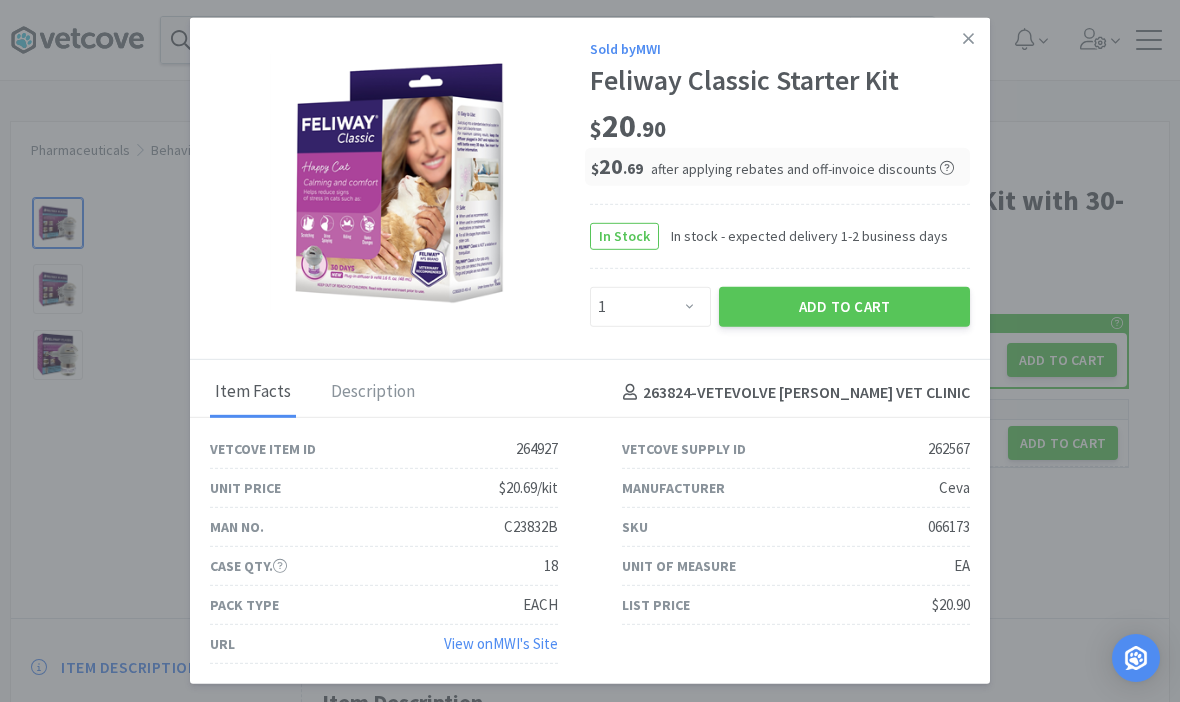 click on "Add to Cart" at bounding box center (844, 307) 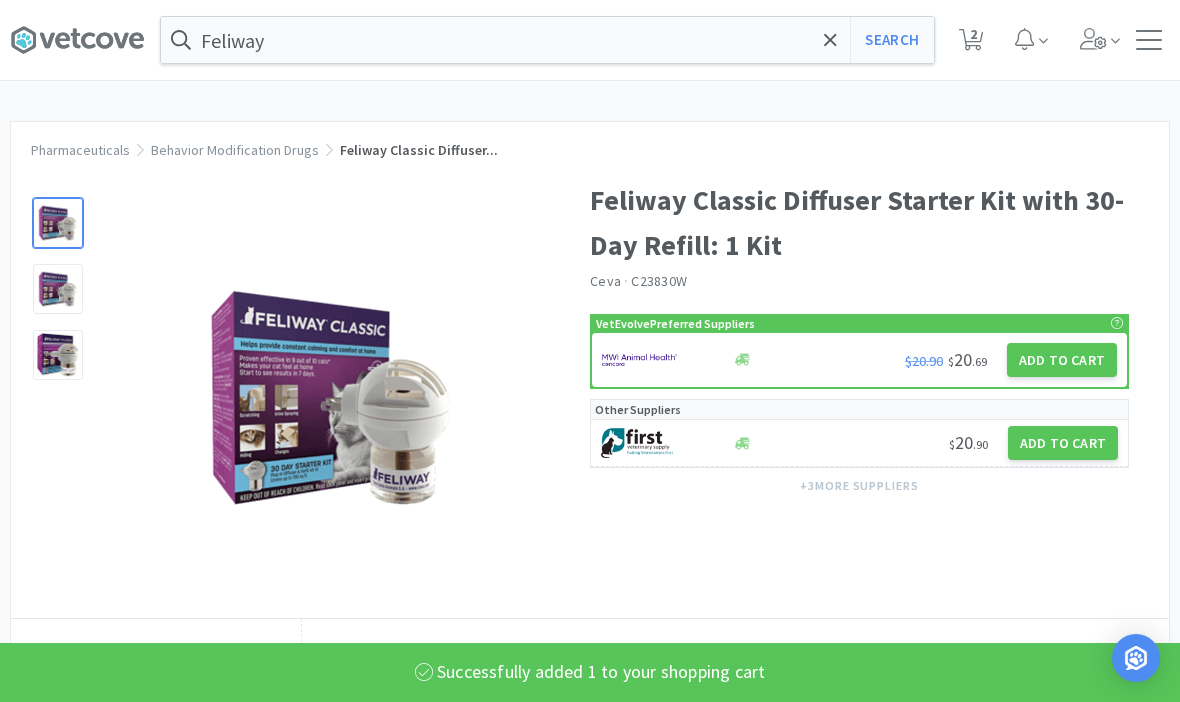 click 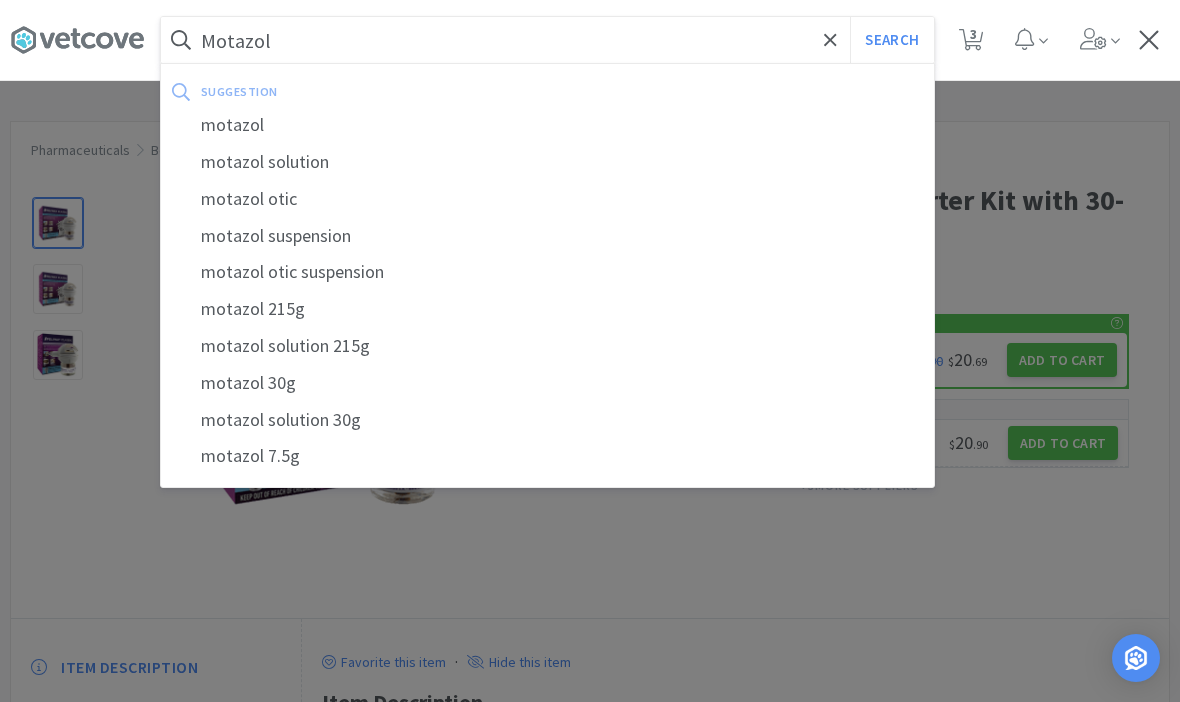 type on "Motazol" 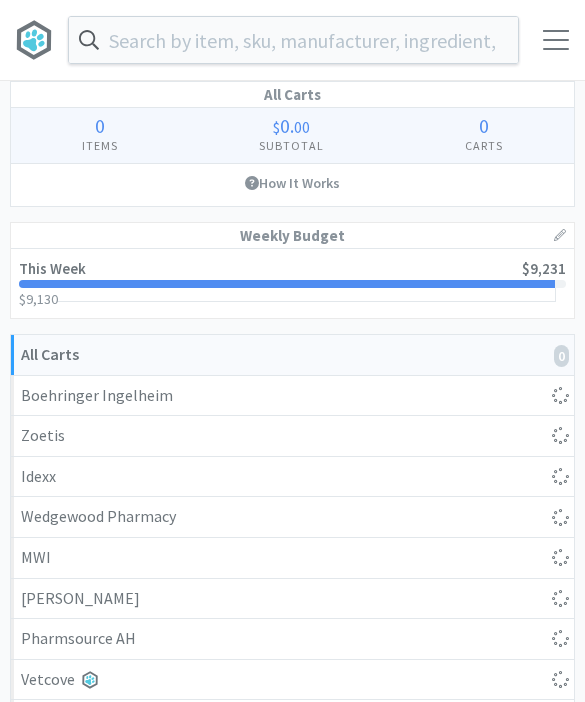 select on "1" 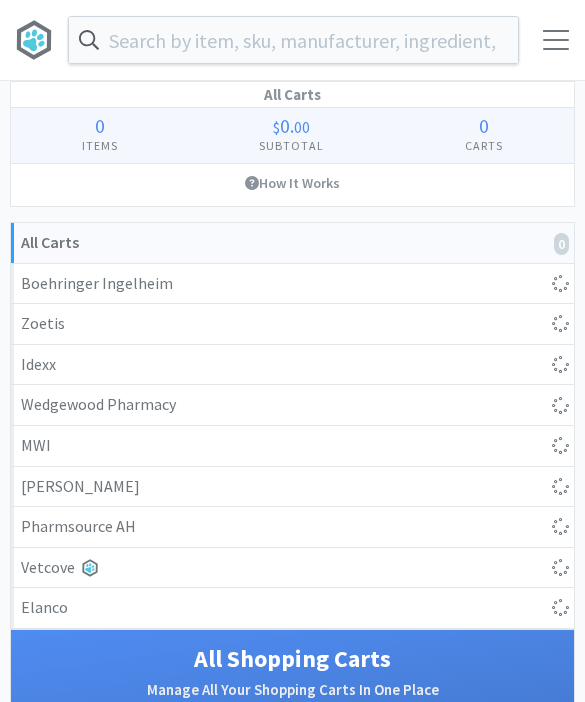 select on "1" 